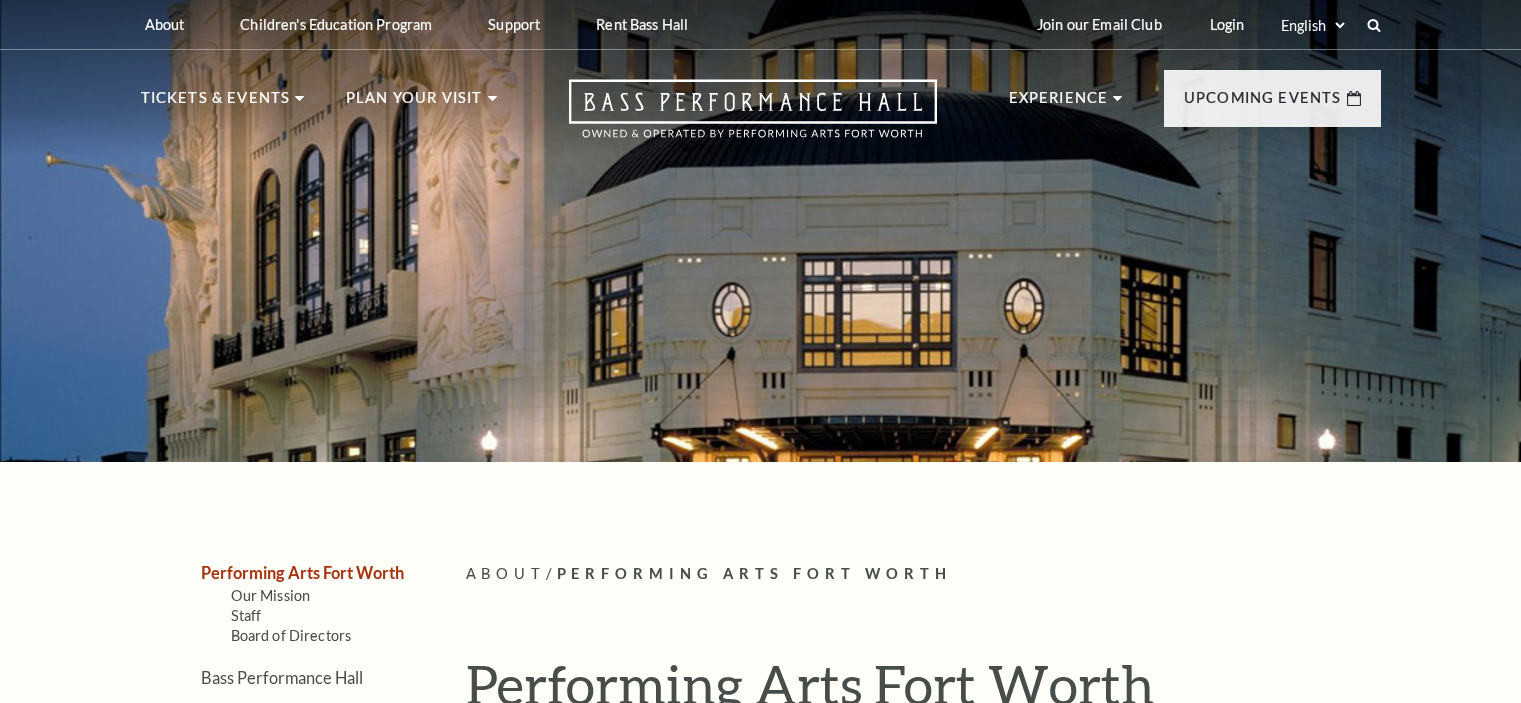 scroll, scrollTop: 0, scrollLeft: 0, axis: both 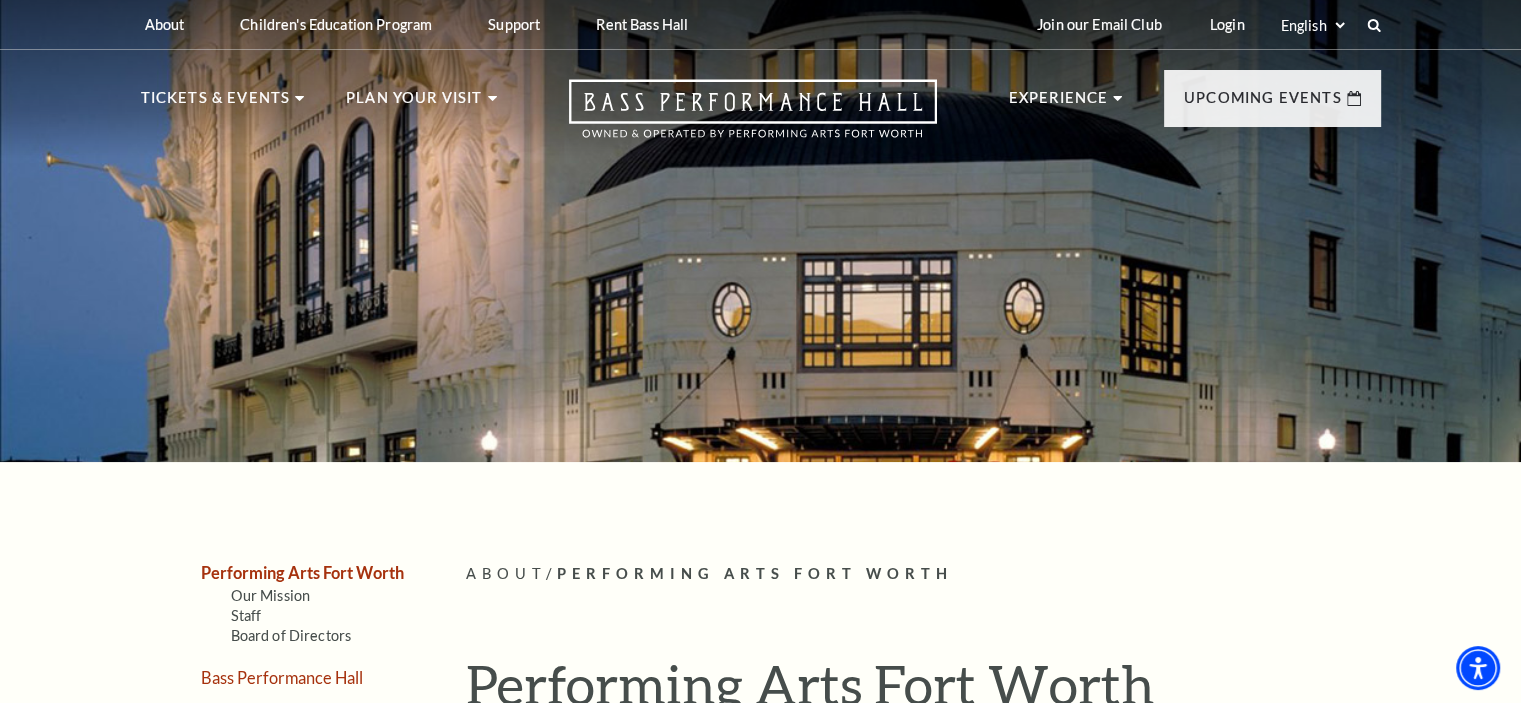 click on "Bass Performance Hall" at bounding box center (282, 677) 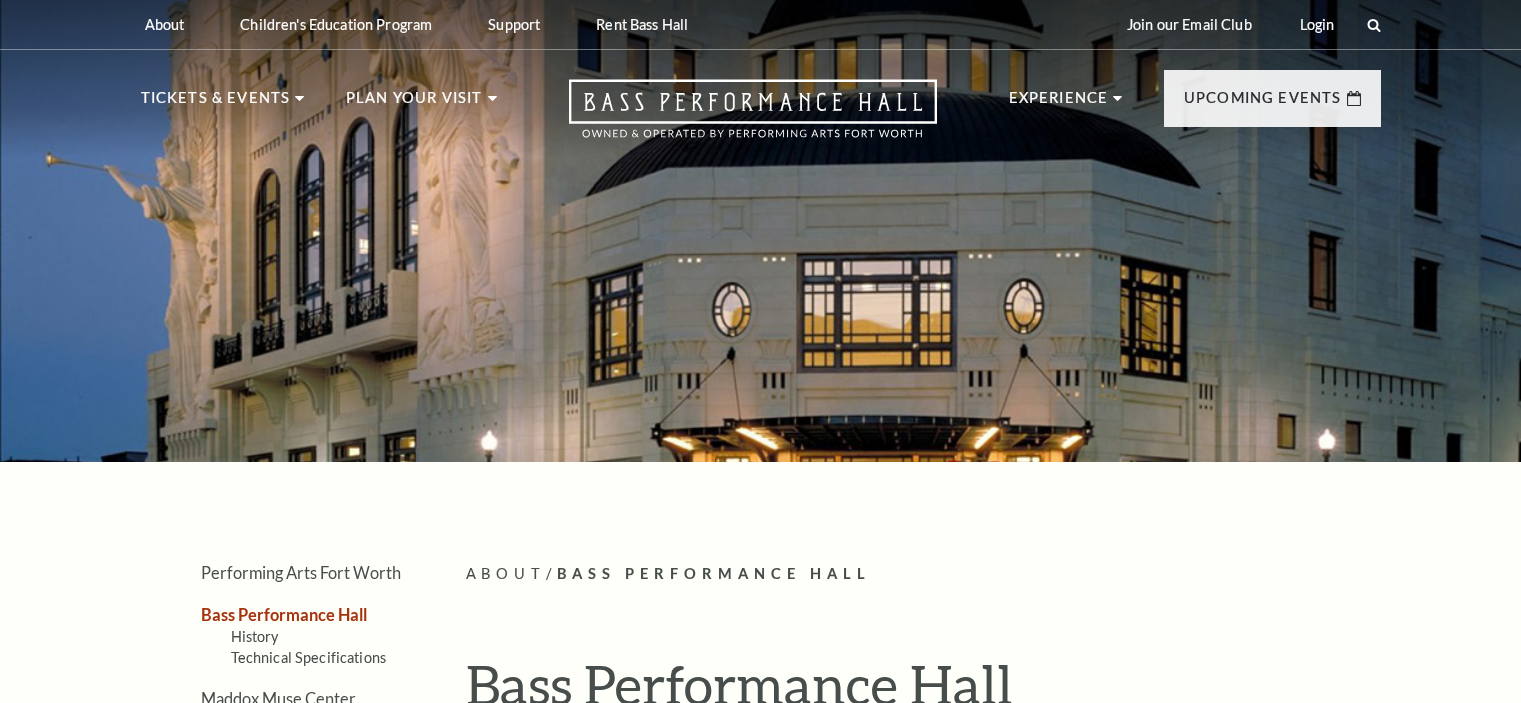 scroll, scrollTop: 0, scrollLeft: 0, axis: both 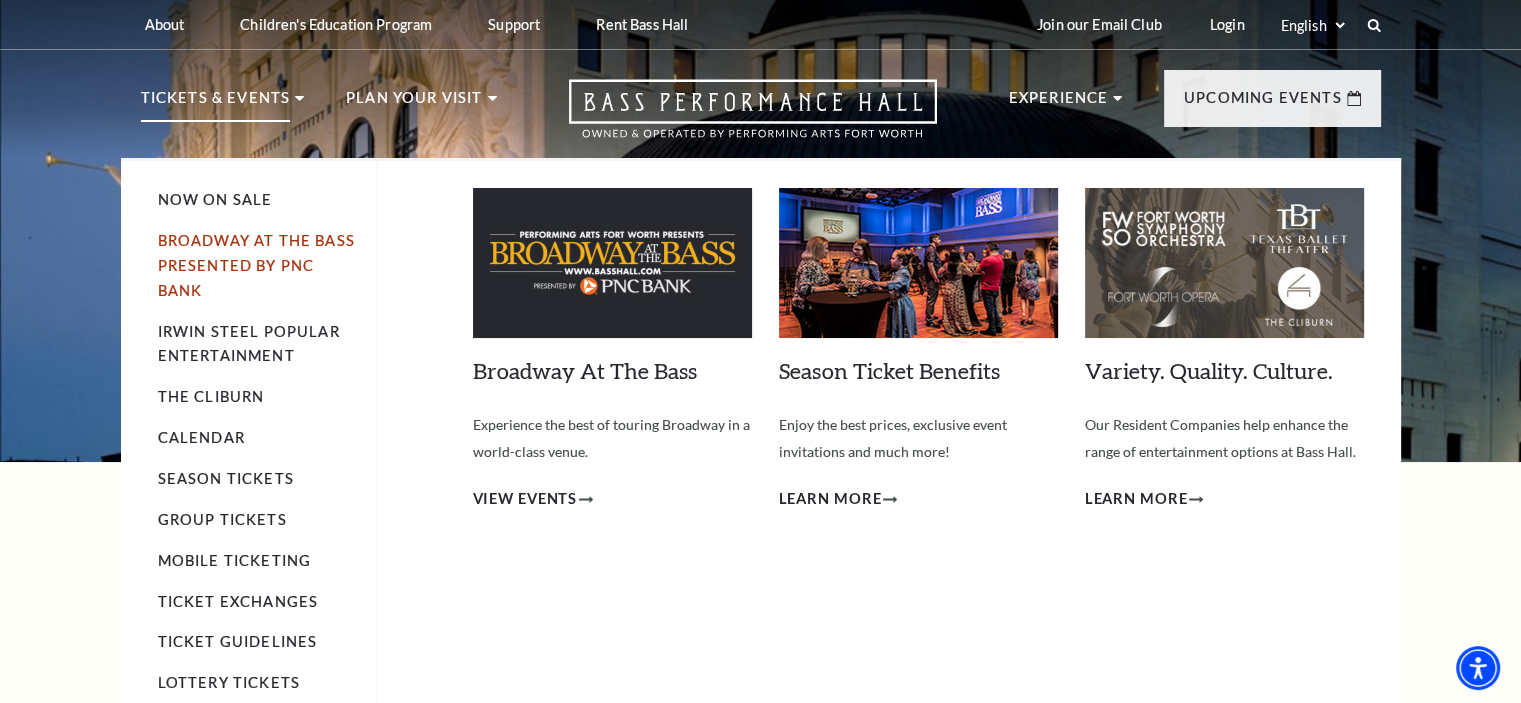 click on "Broadway At The Bass presented by PNC Bank" at bounding box center [256, 265] 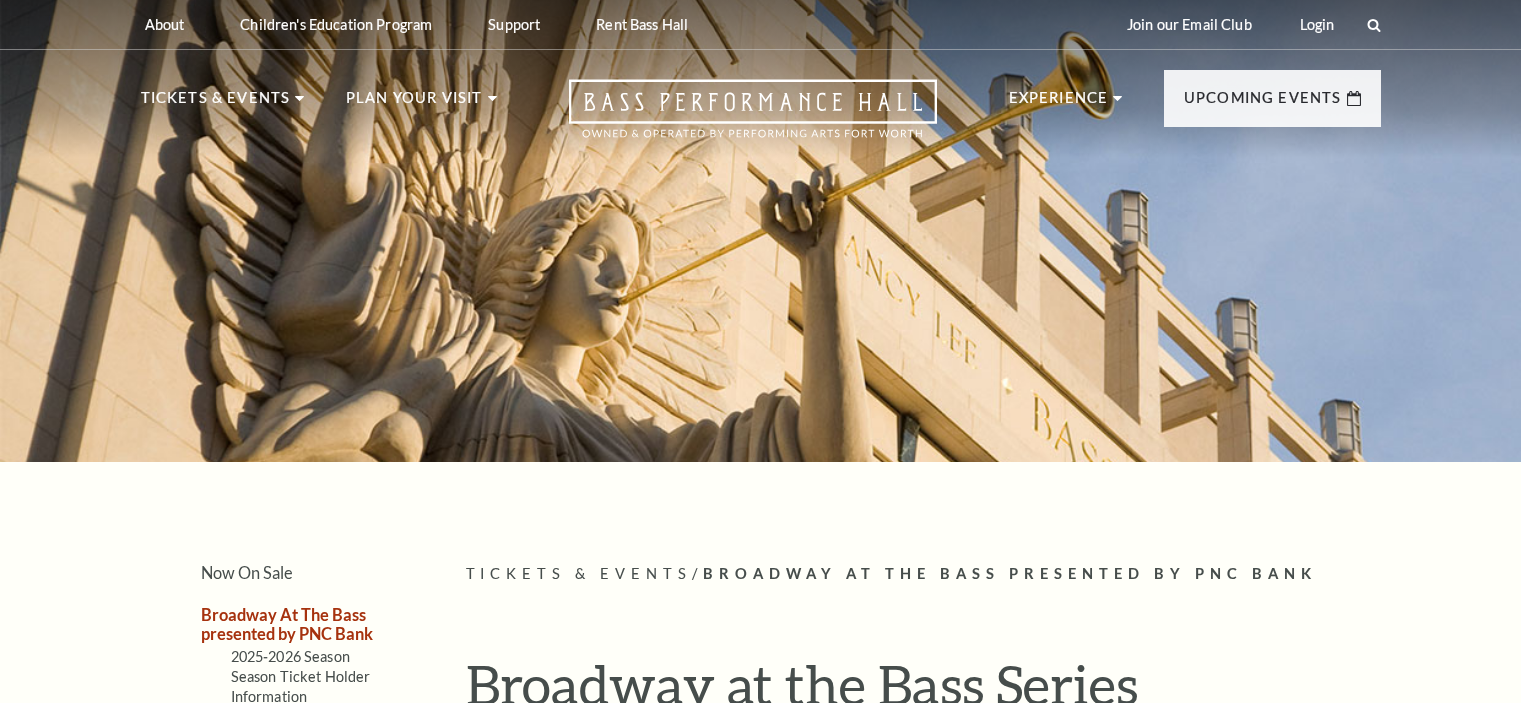 scroll, scrollTop: 0, scrollLeft: 0, axis: both 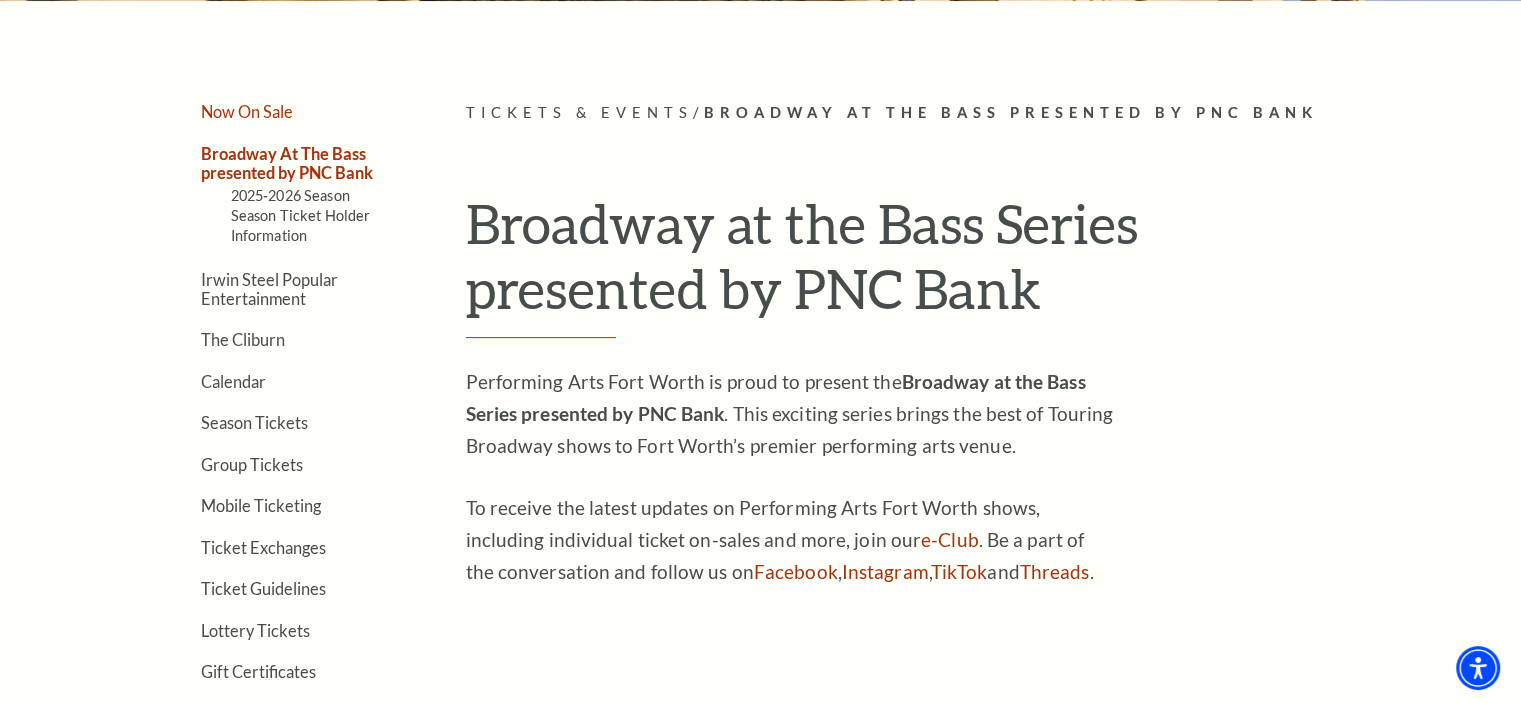 click on "Now On Sale" at bounding box center [247, 111] 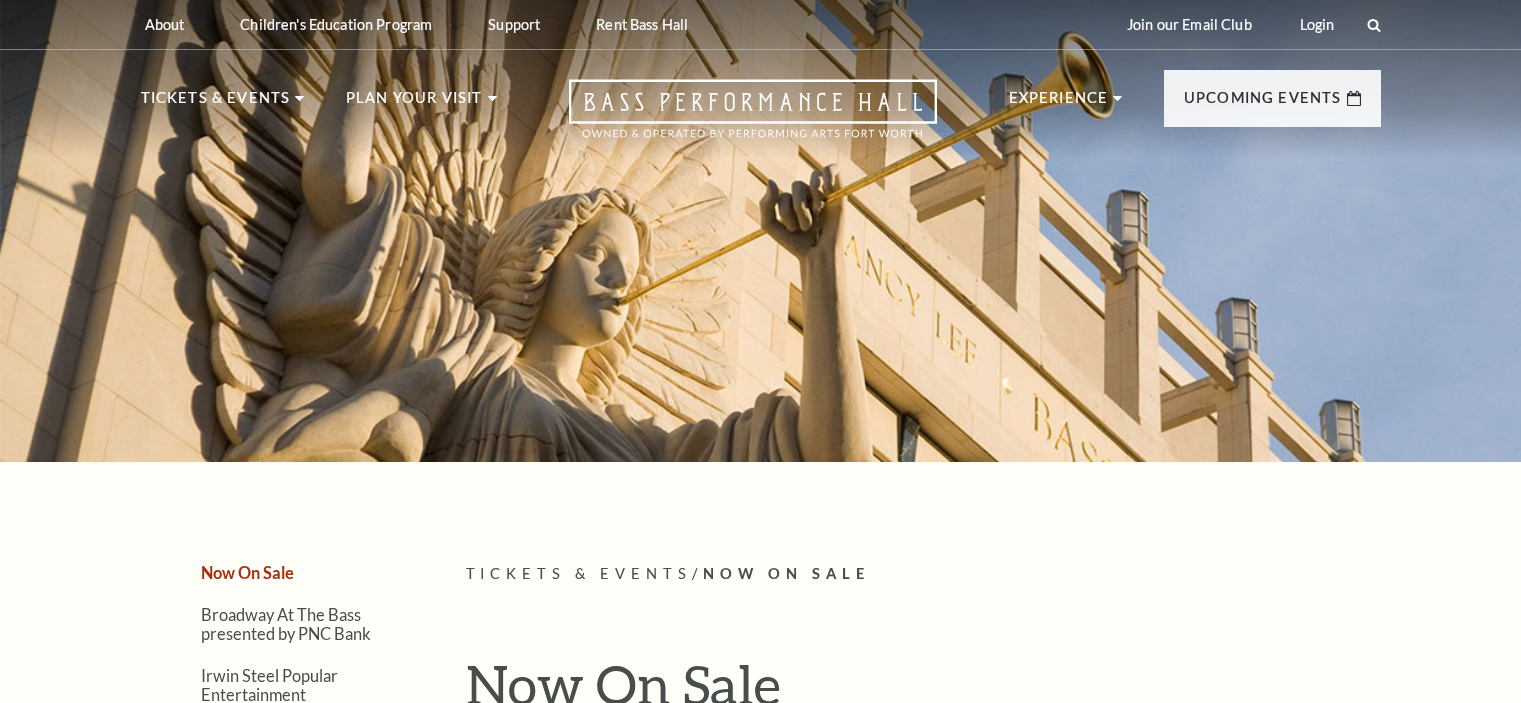 scroll, scrollTop: 0, scrollLeft: 0, axis: both 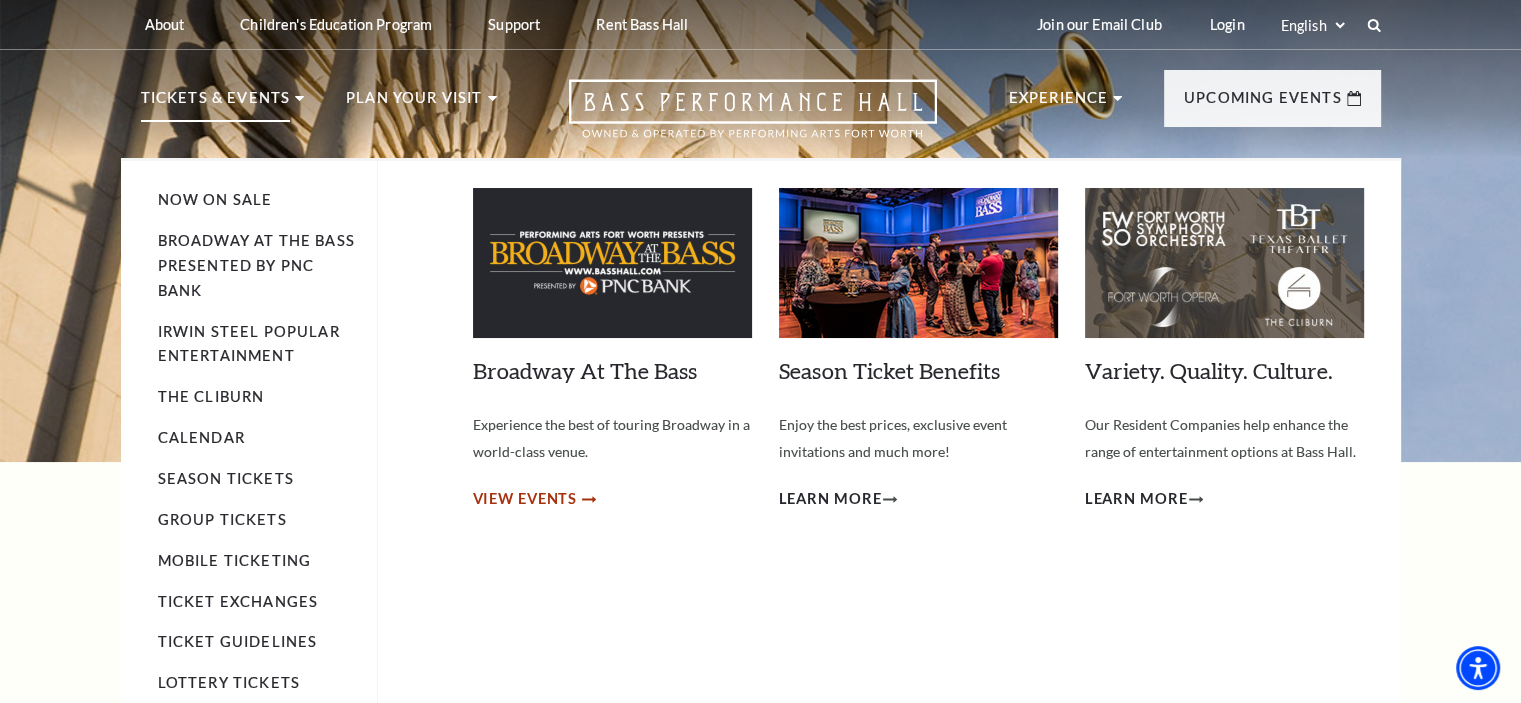 click on "View Events" at bounding box center (525, 499) 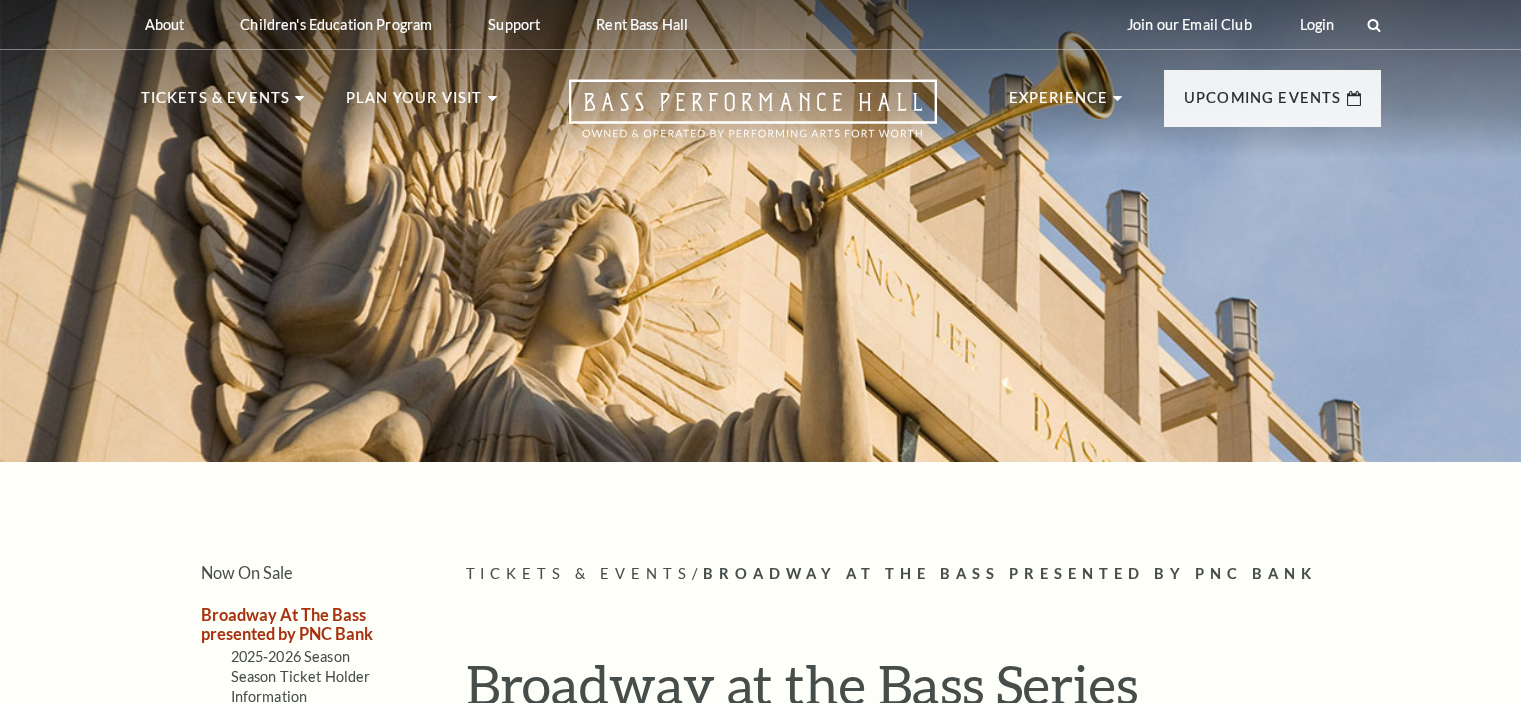 scroll, scrollTop: 0, scrollLeft: 0, axis: both 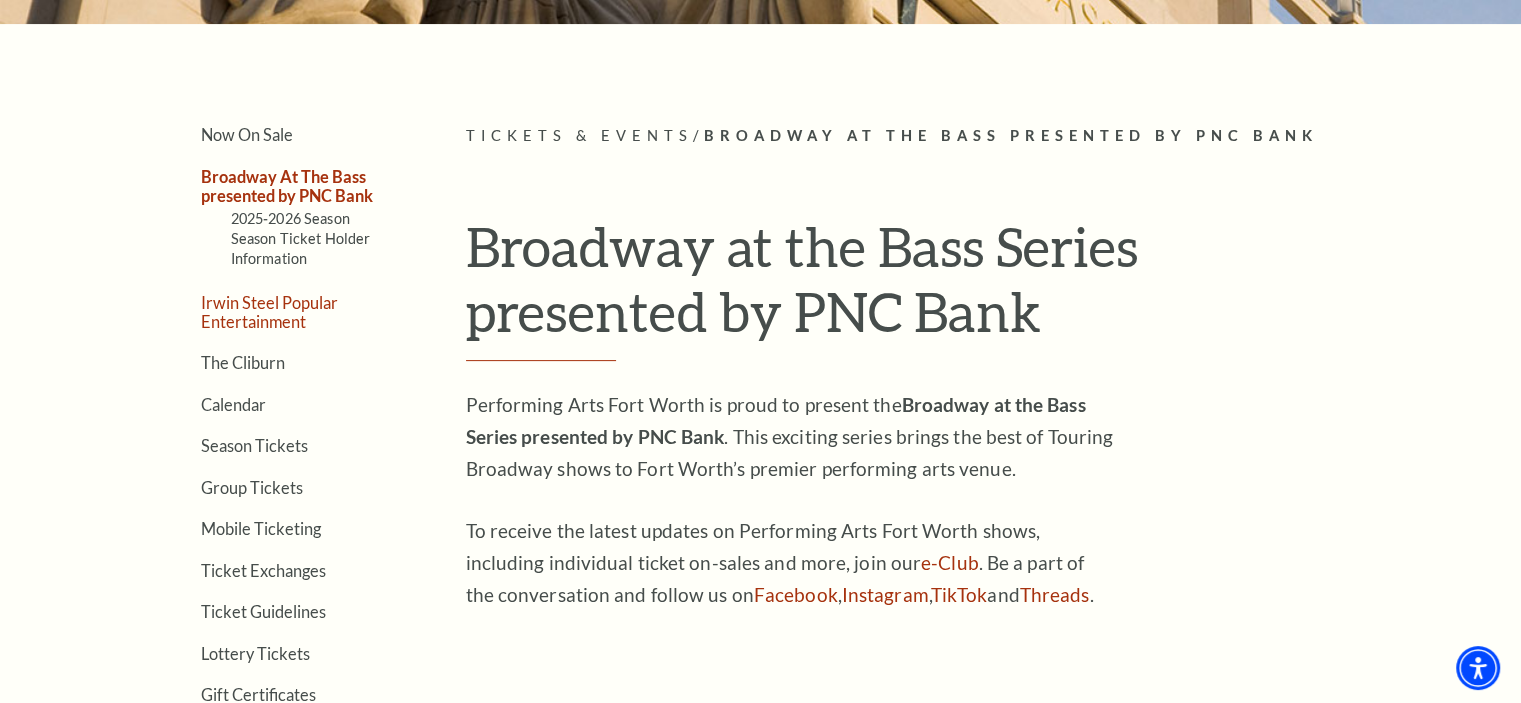 click on "Irwin Steel Popular Entertainment" at bounding box center (269, 312) 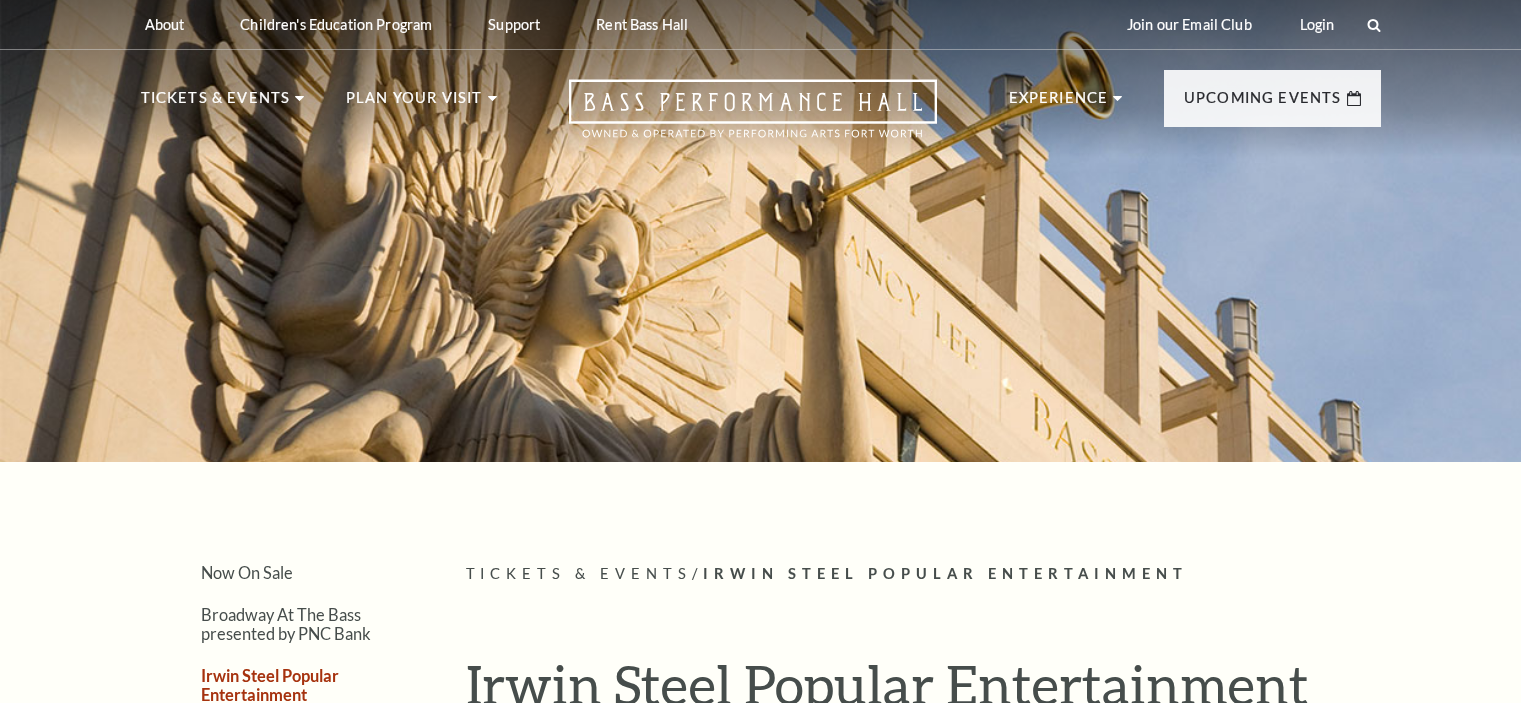 scroll, scrollTop: 0, scrollLeft: 0, axis: both 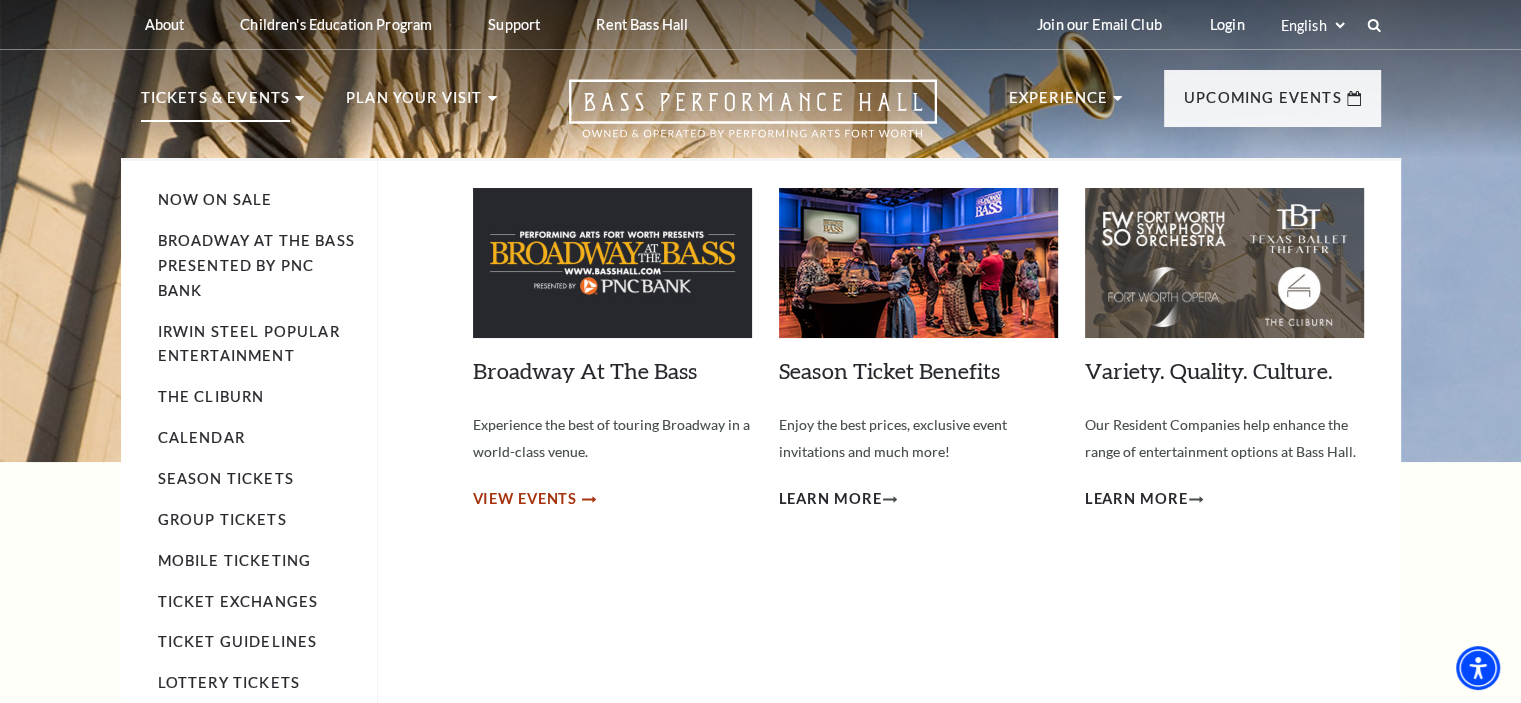 click on "View Events" at bounding box center [525, 499] 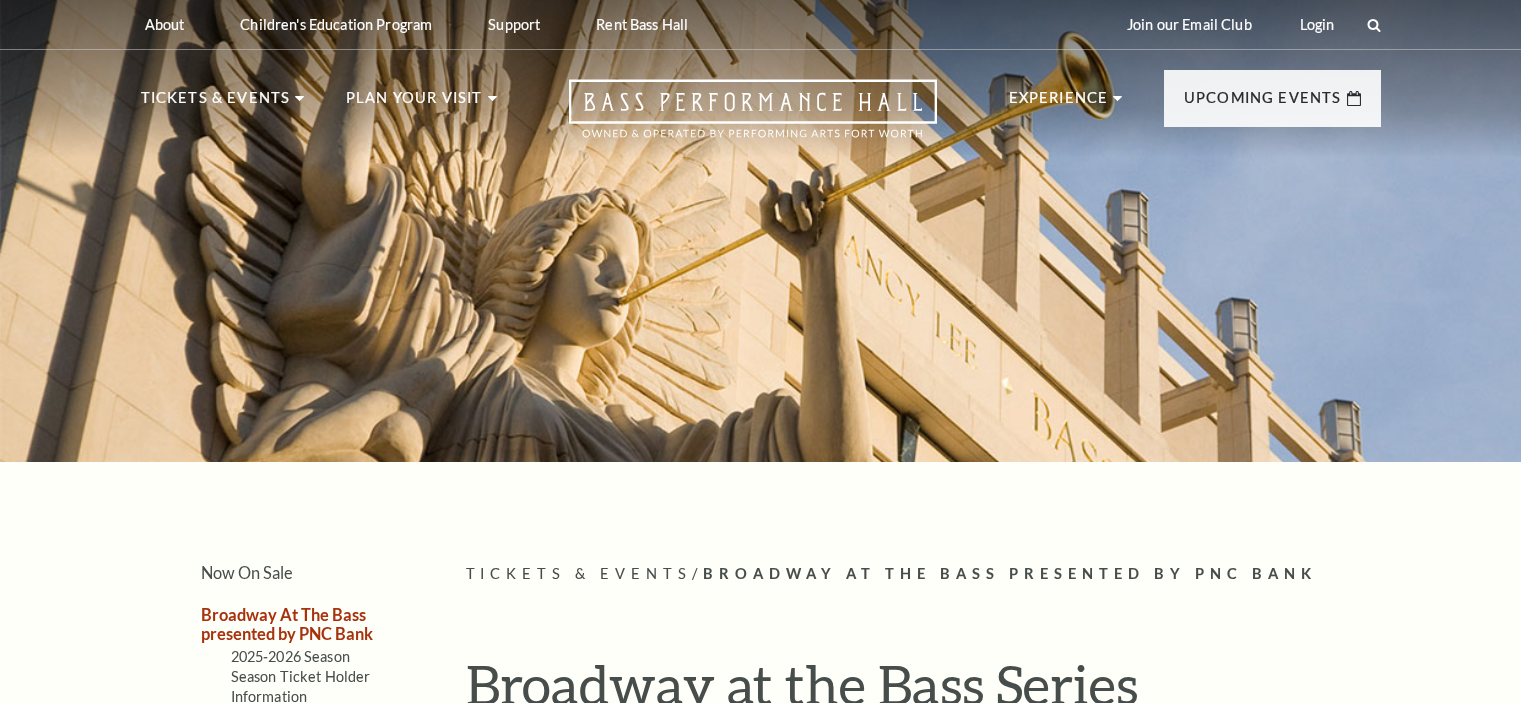 scroll, scrollTop: 0, scrollLeft: 0, axis: both 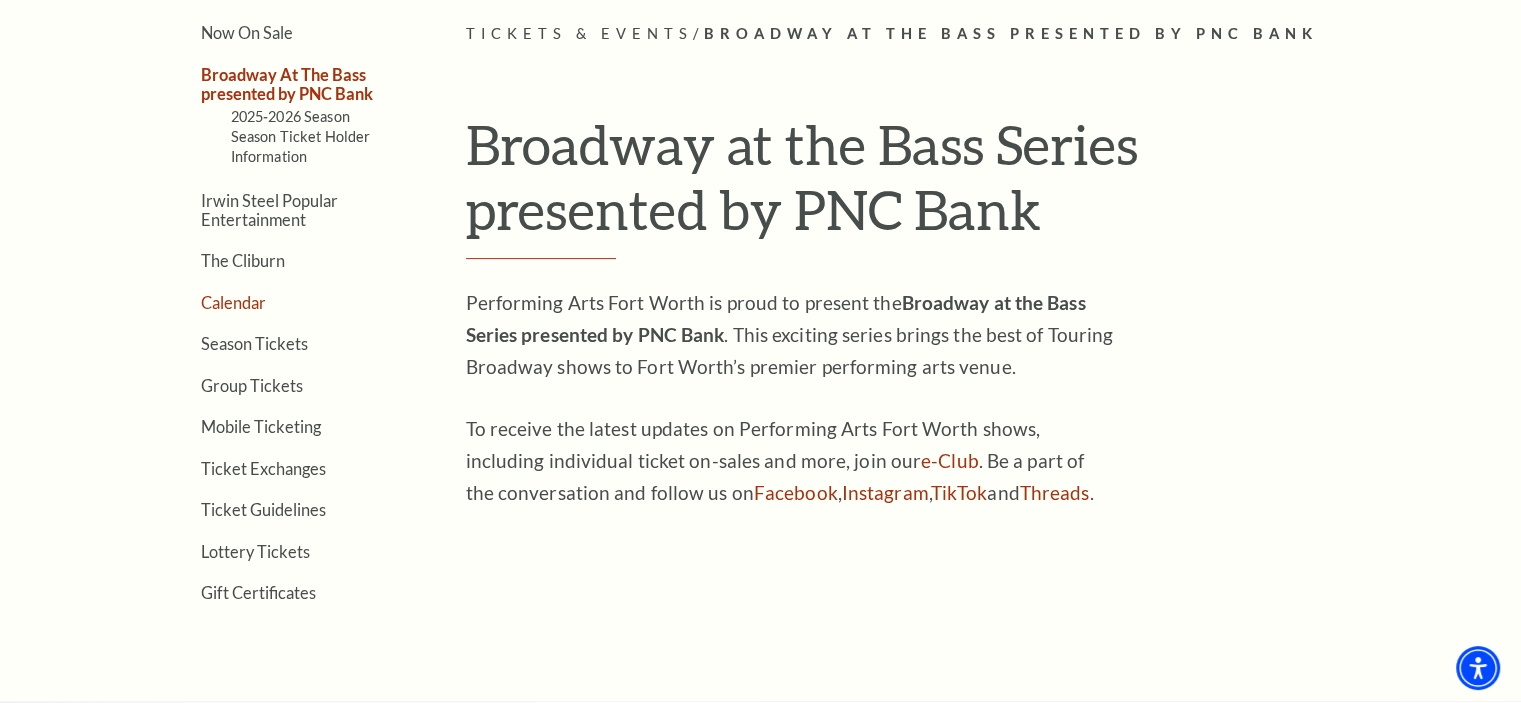 click on "Calendar" at bounding box center (233, 302) 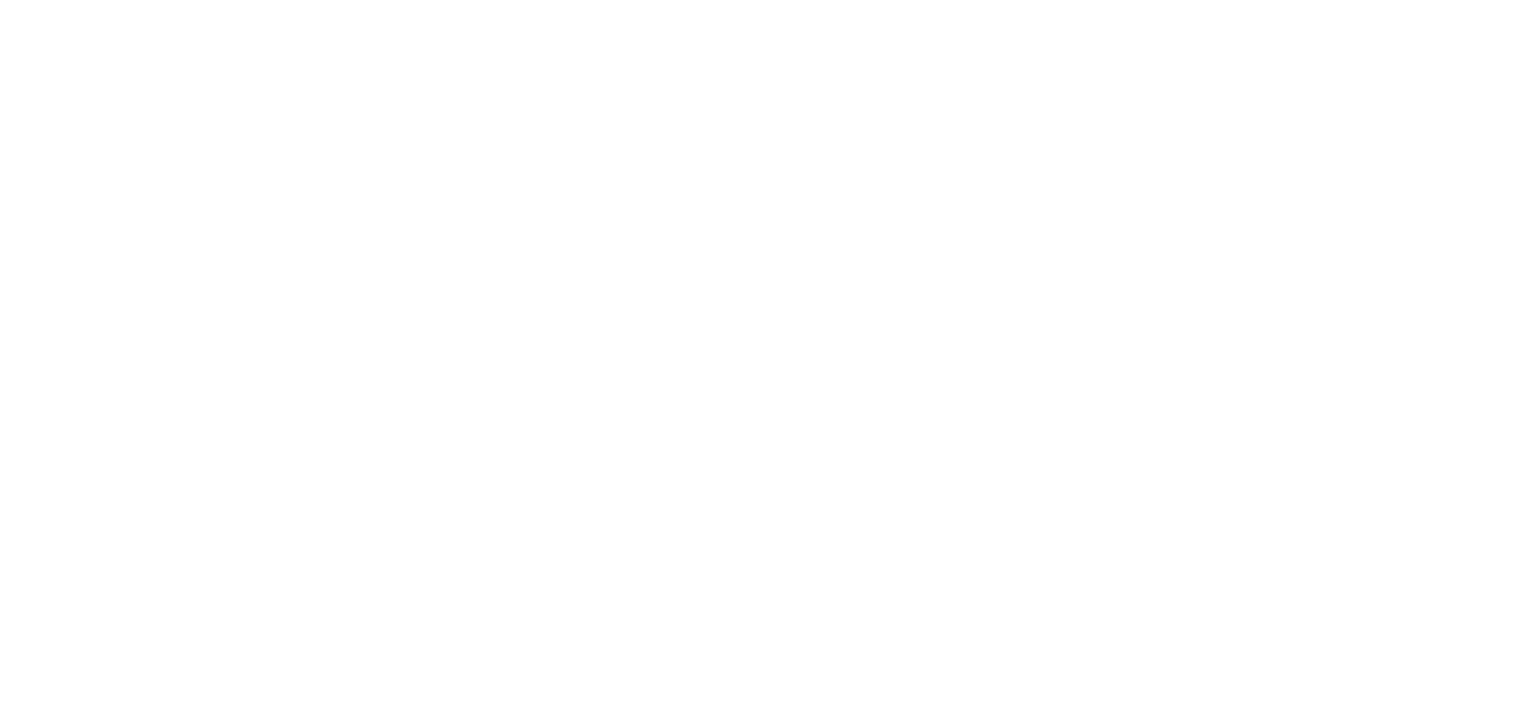 scroll, scrollTop: 0, scrollLeft: 0, axis: both 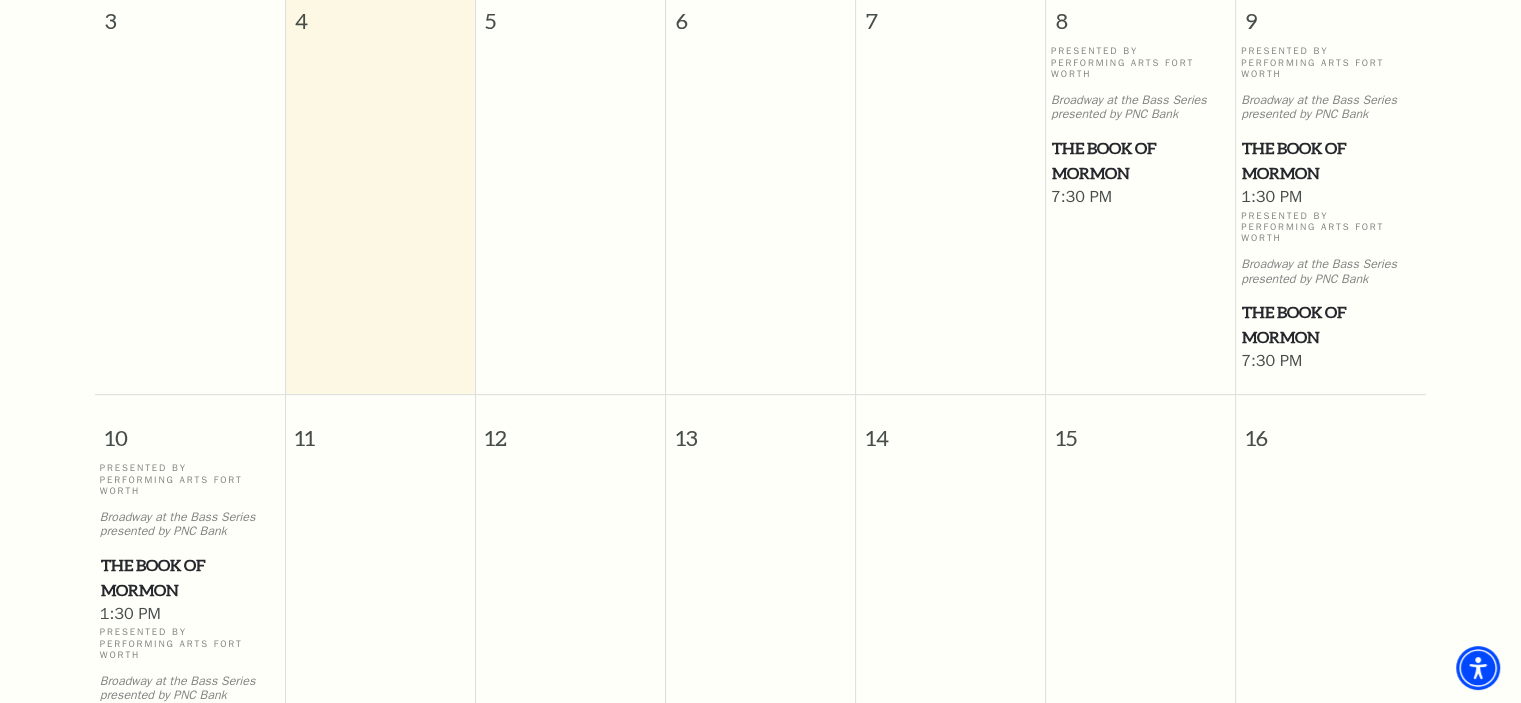 click on "The Book of Mormon" at bounding box center [1141, 160] 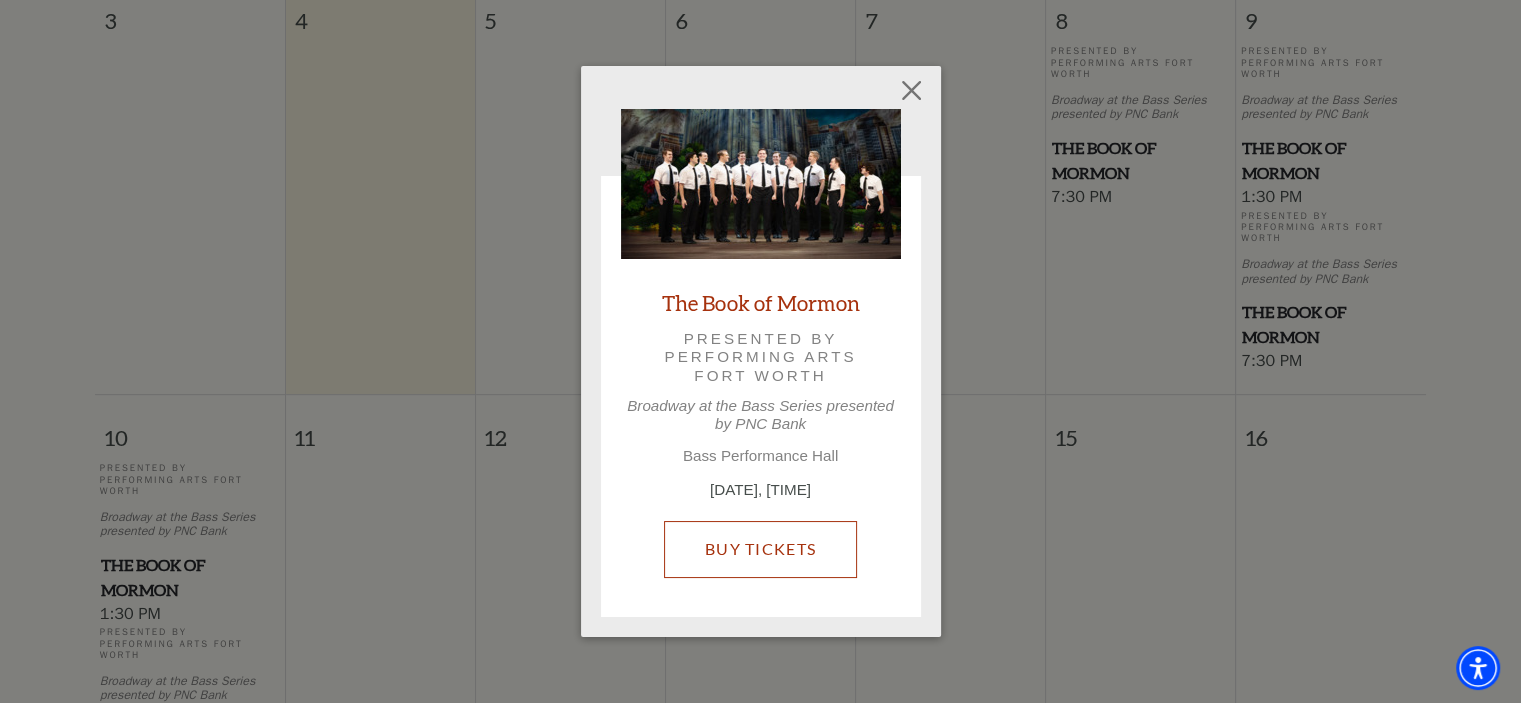 click on "Buy Tickets" at bounding box center (760, 549) 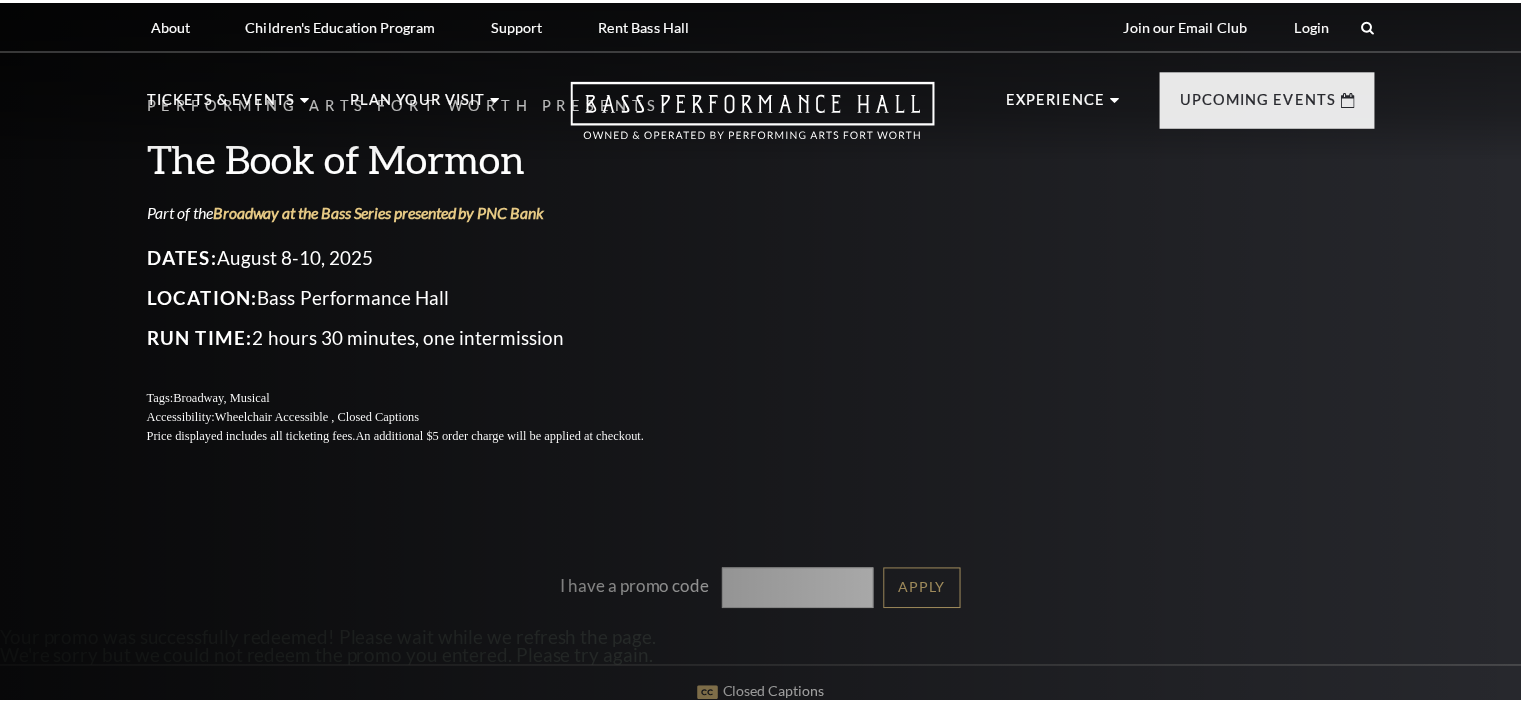 scroll, scrollTop: 0, scrollLeft: 0, axis: both 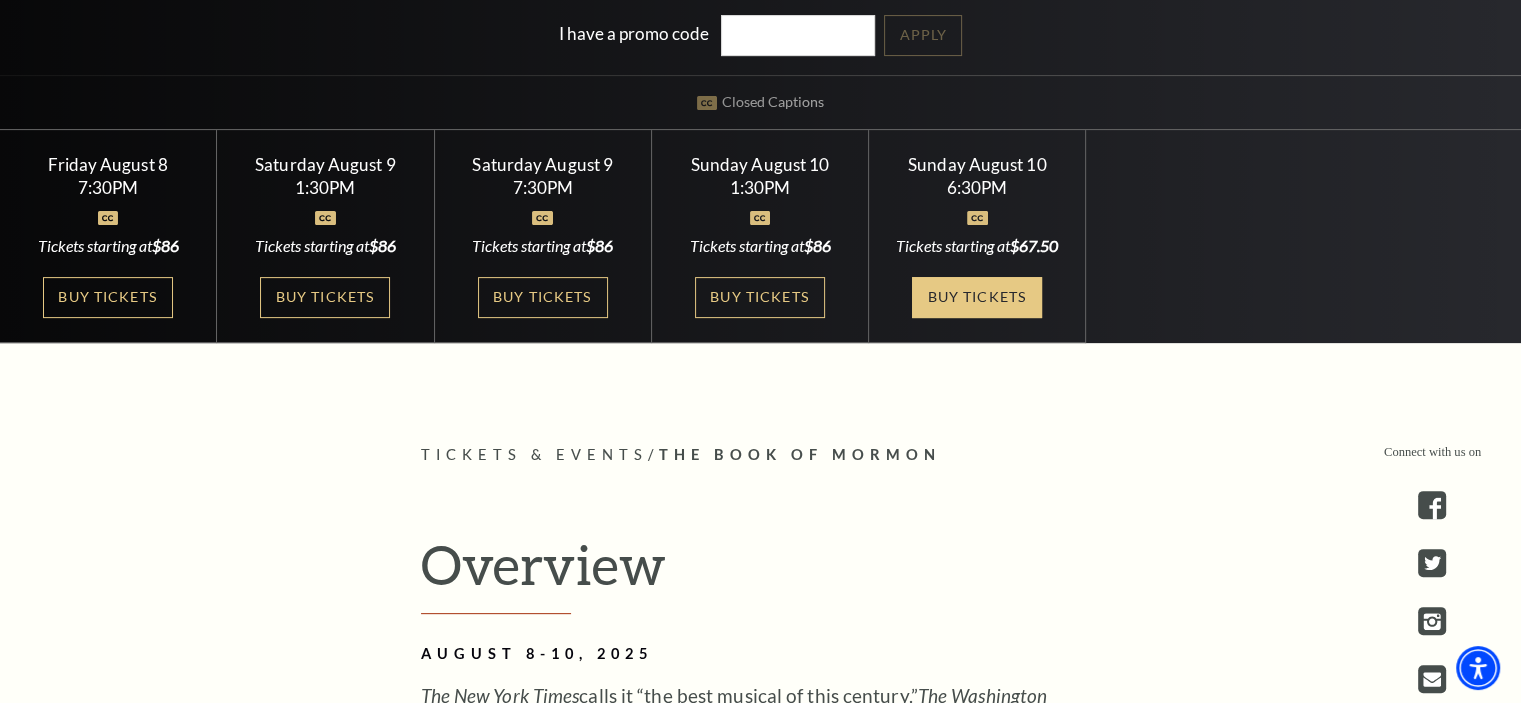 click on "Buy Tickets" at bounding box center (977, 297) 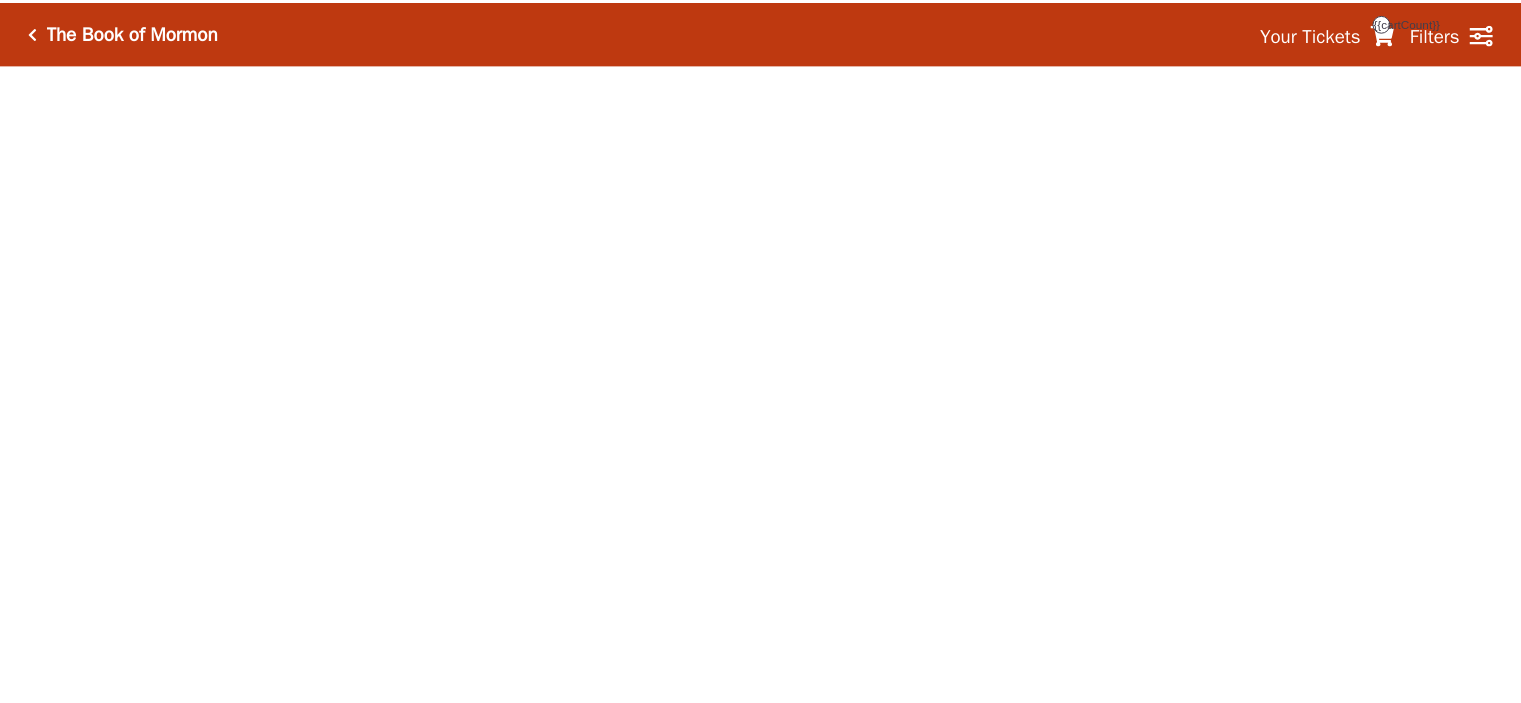 scroll, scrollTop: 0, scrollLeft: 0, axis: both 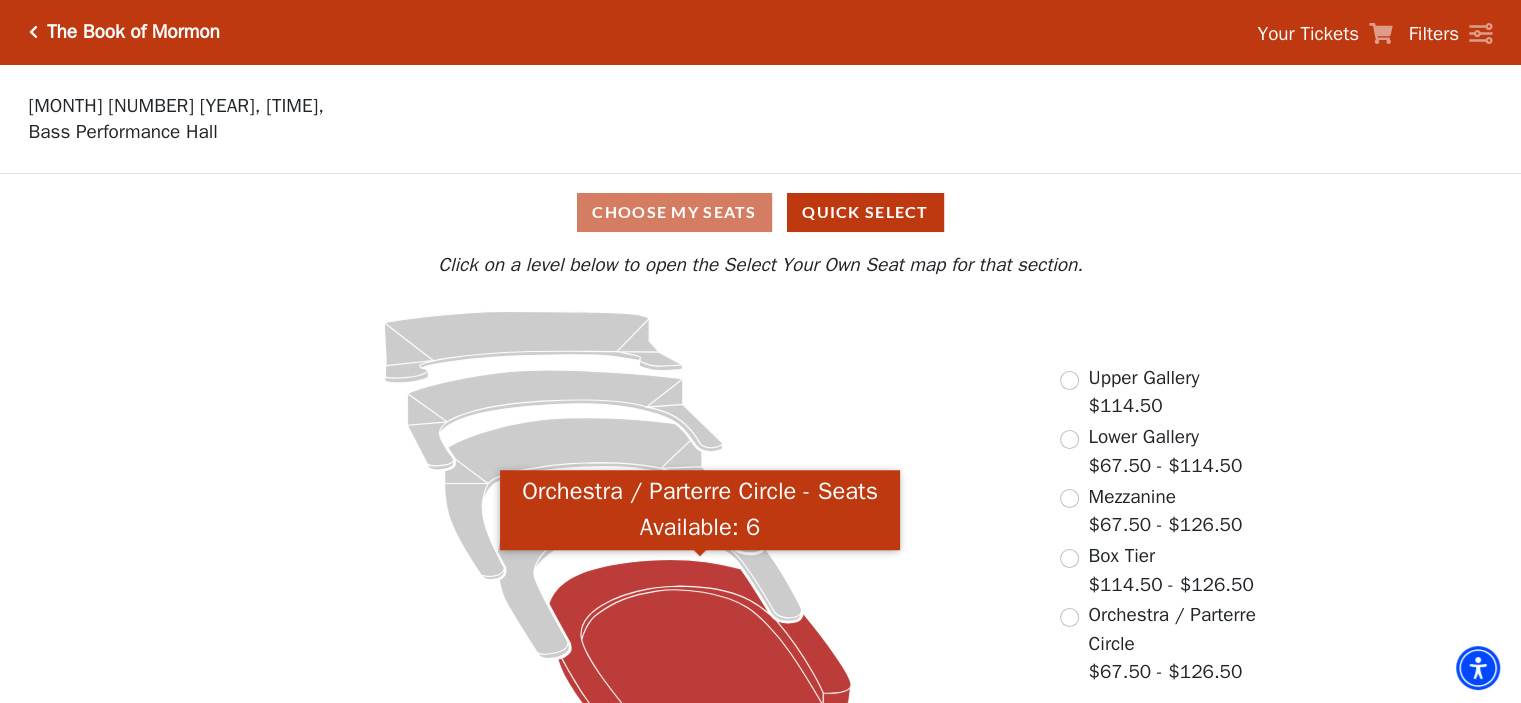 click 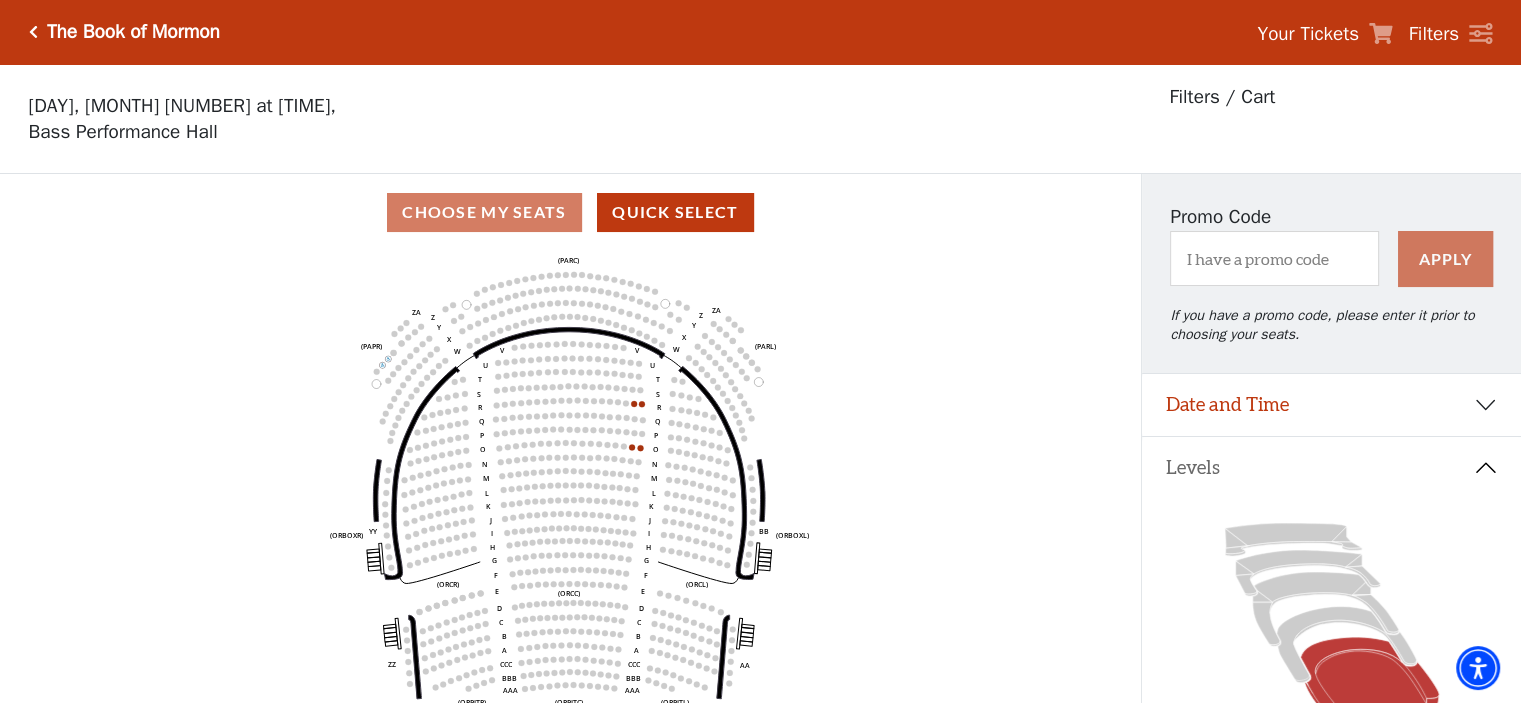 scroll, scrollTop: 92, scrollLeft: 0, axis: vertical 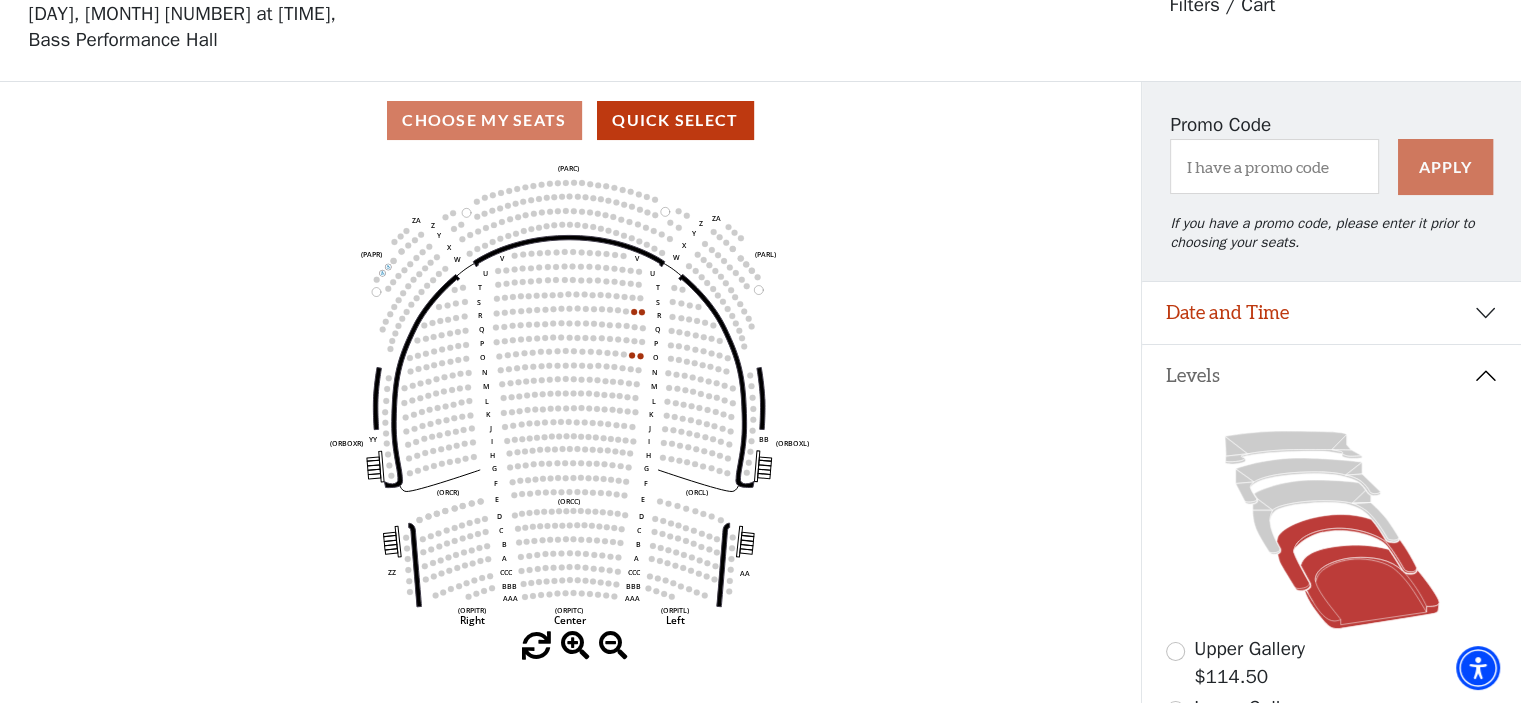 click 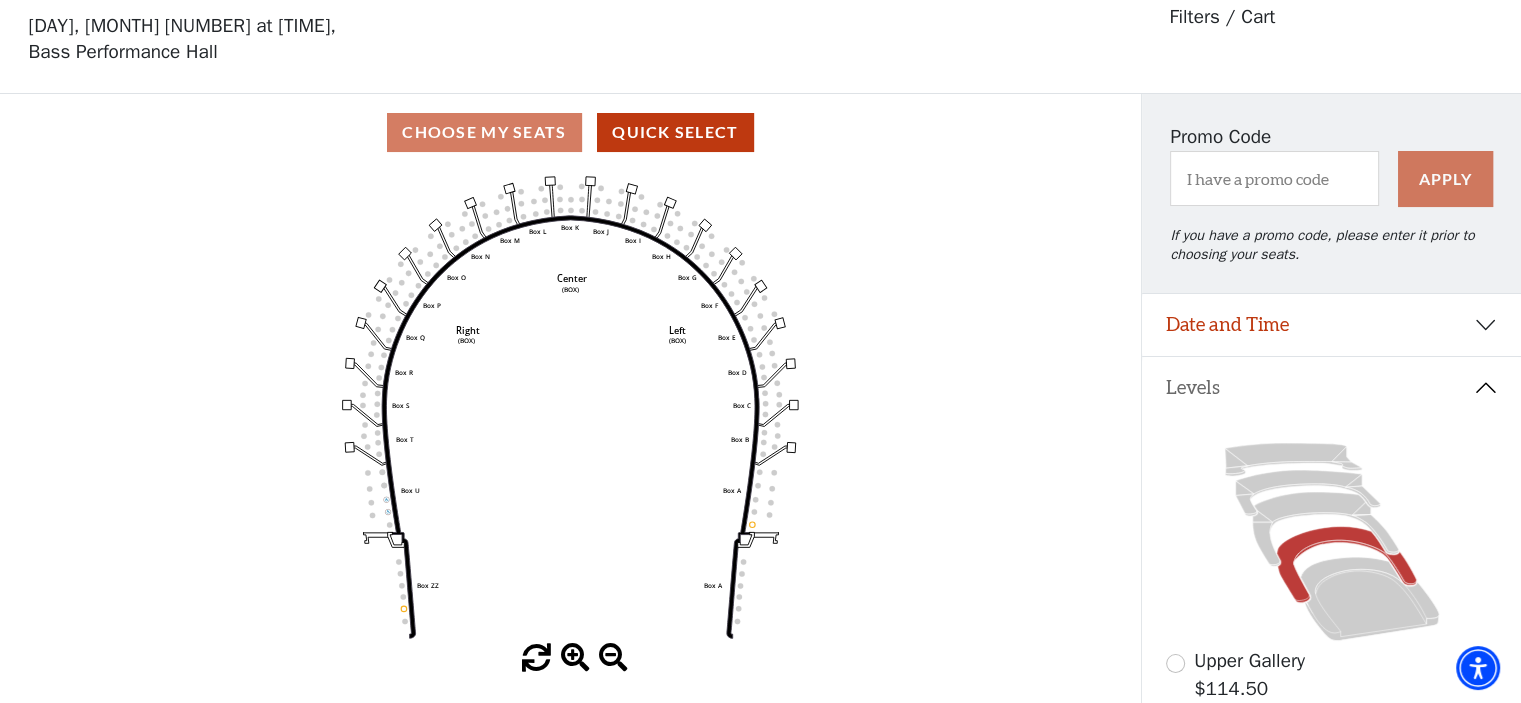 scroll, scrollTop: 92, scrollLeft: 0, axis: vertical 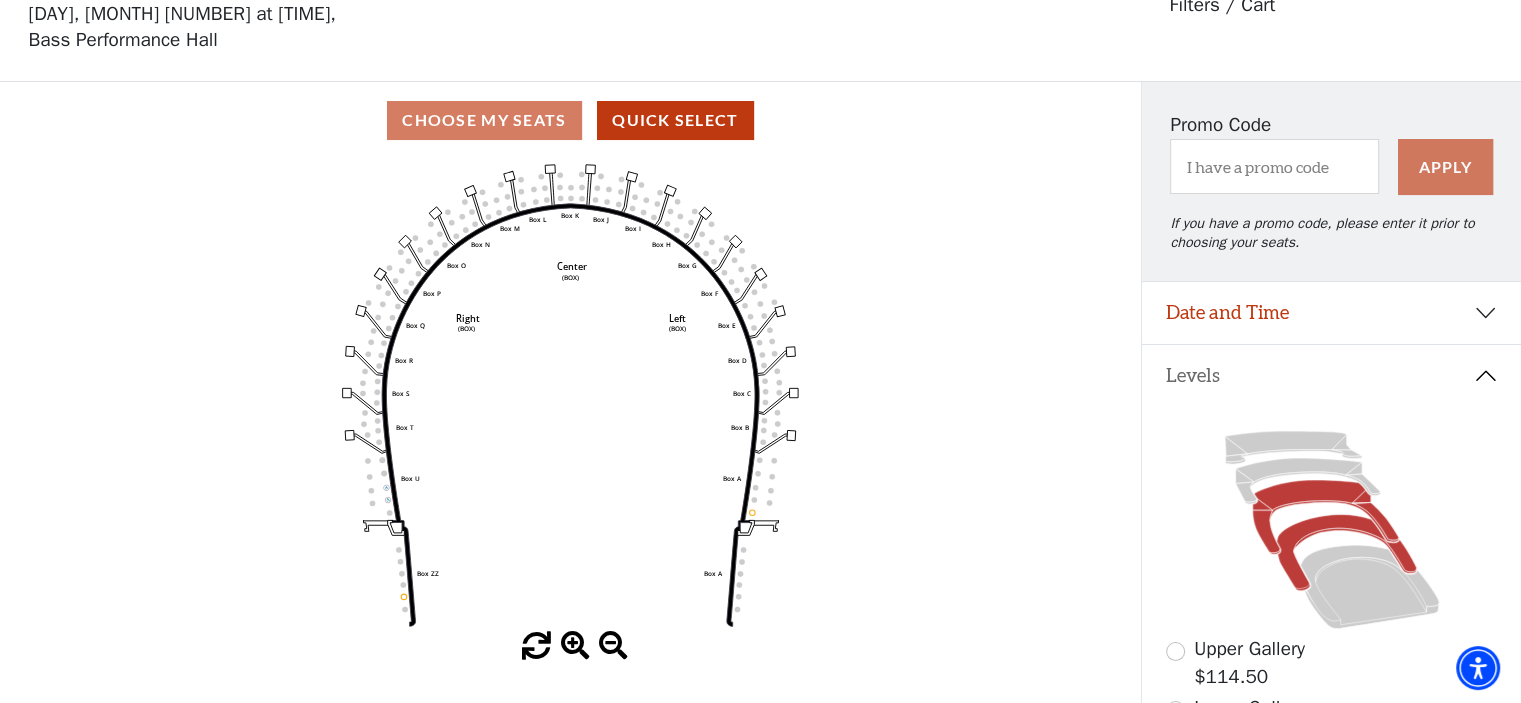 click 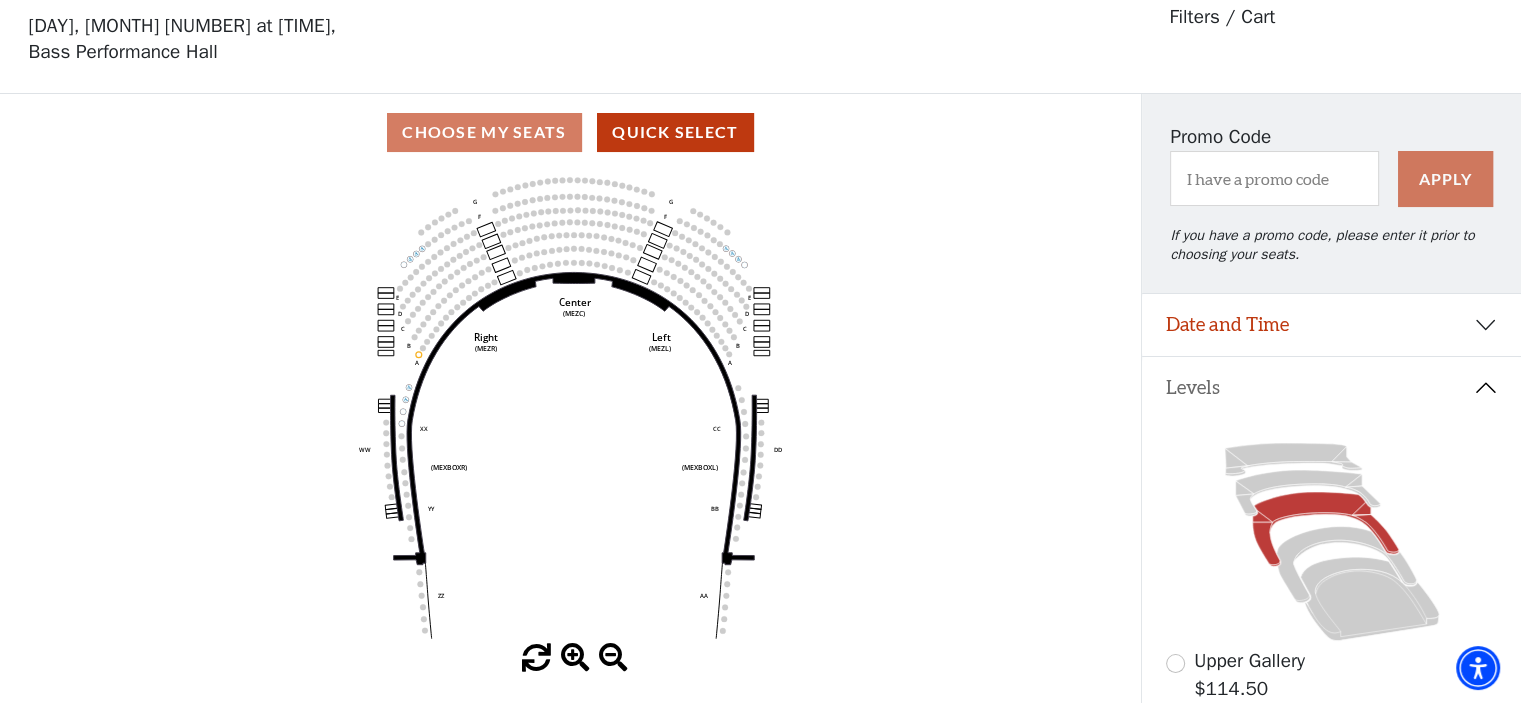 scroll, scrollTop: 92, scrollLeft: 0, axis: vertical 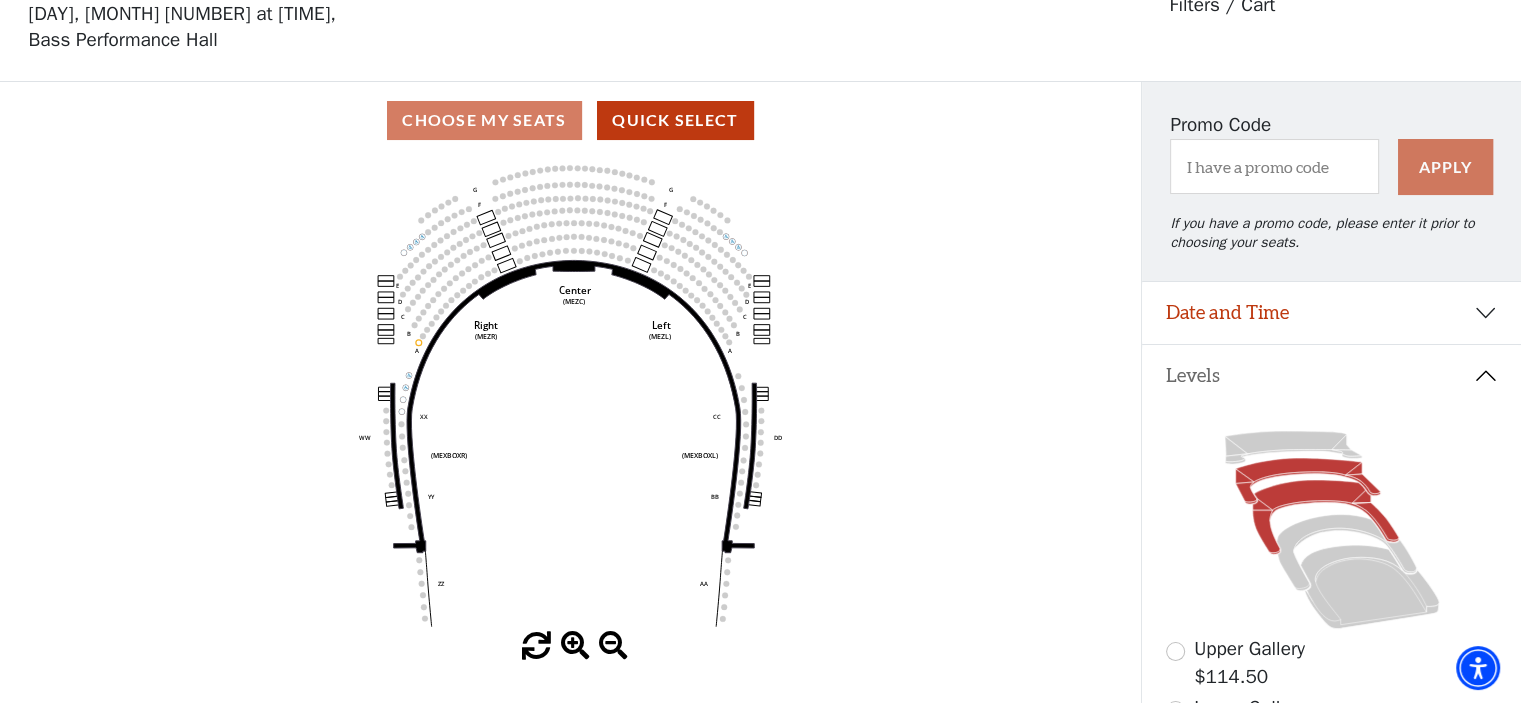 click 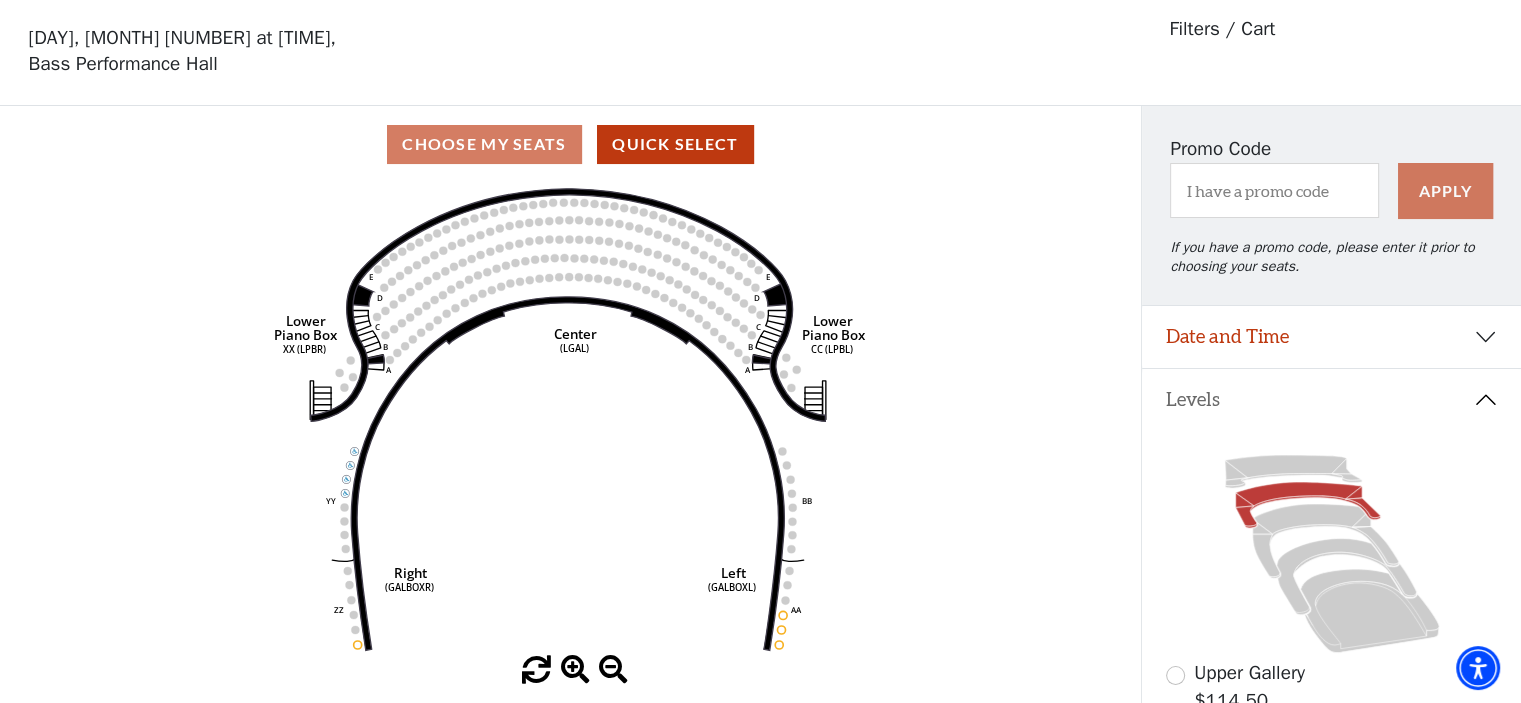 scroll, scrollTop: 92, scrollLeft: 0, axis: vertical 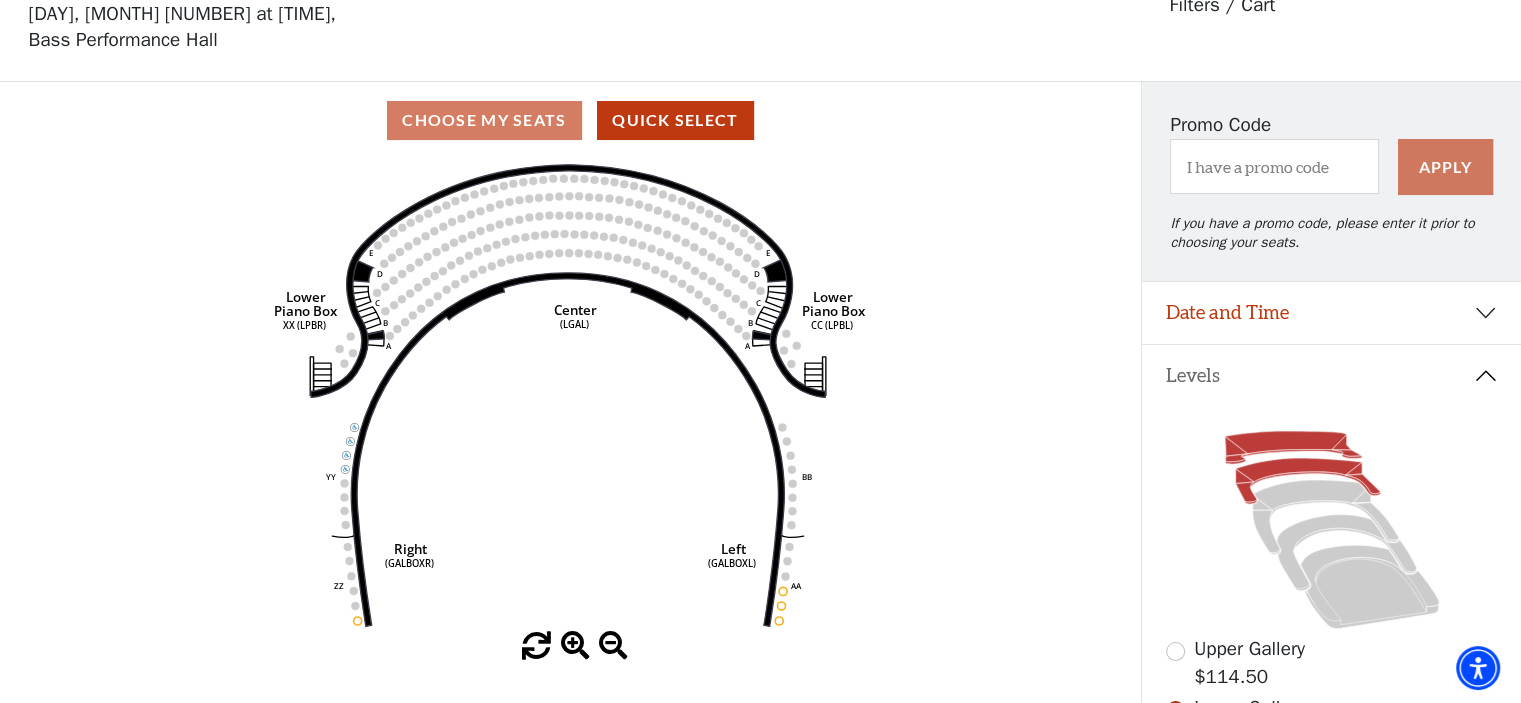 click 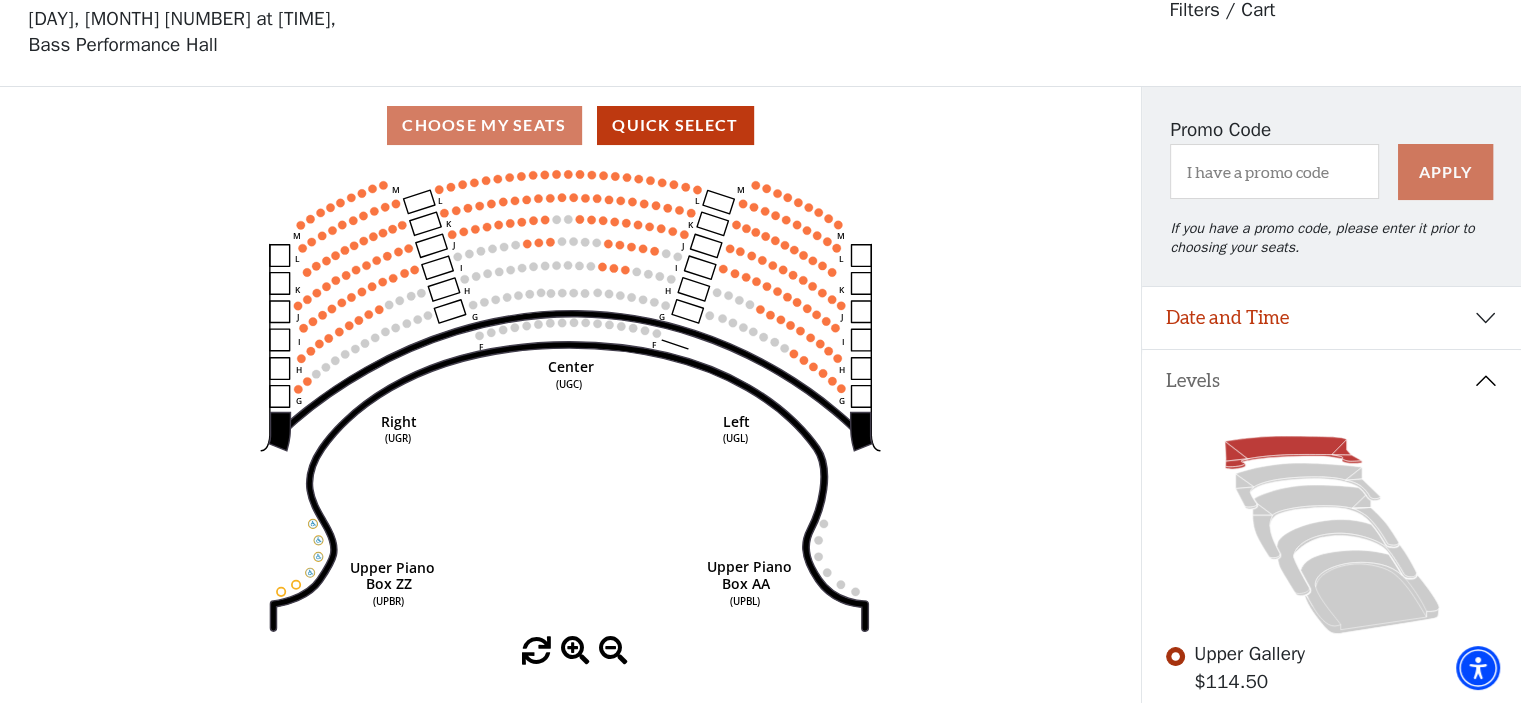 scroll, scrollTop: 92, scrollLeft: 0, axis: vertical 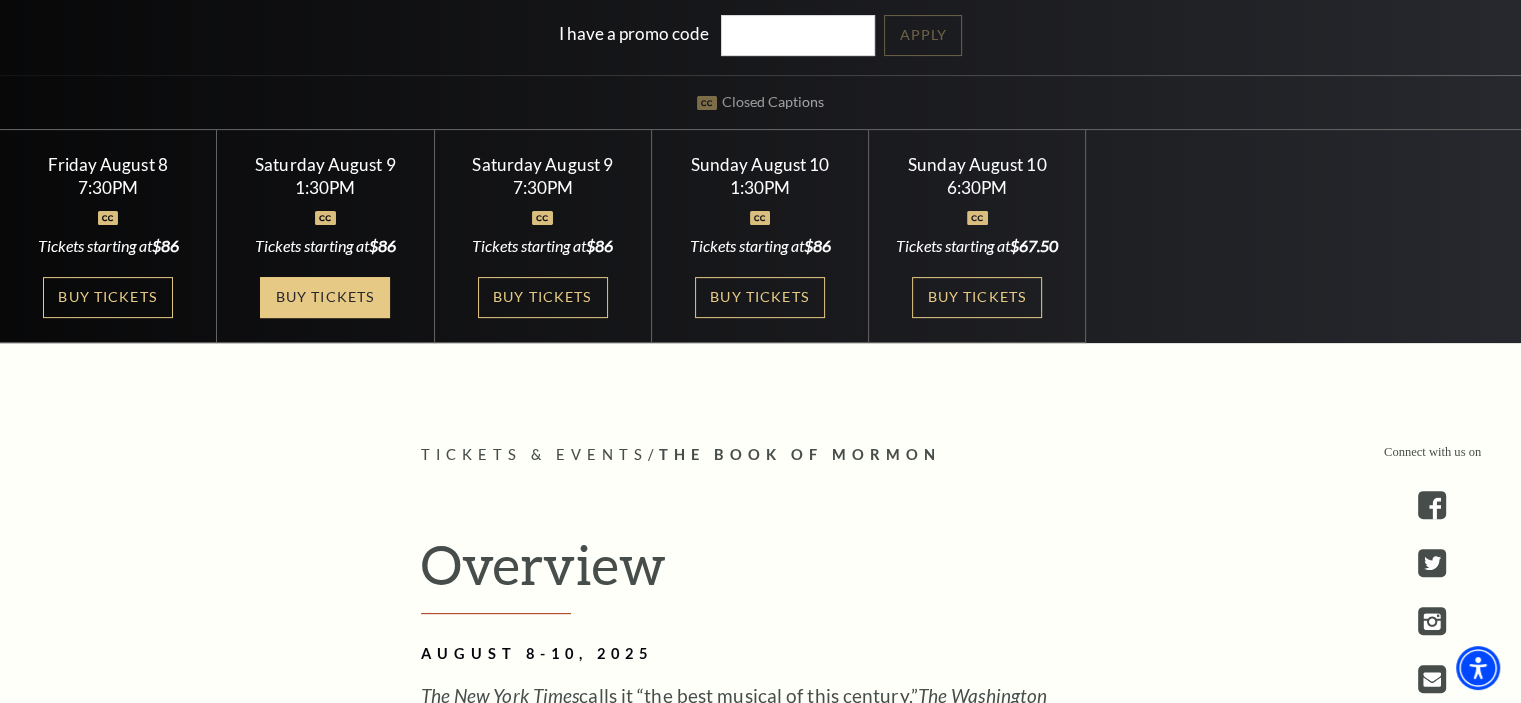 click on "Buy Tickets" at bounding box center (325, 297) 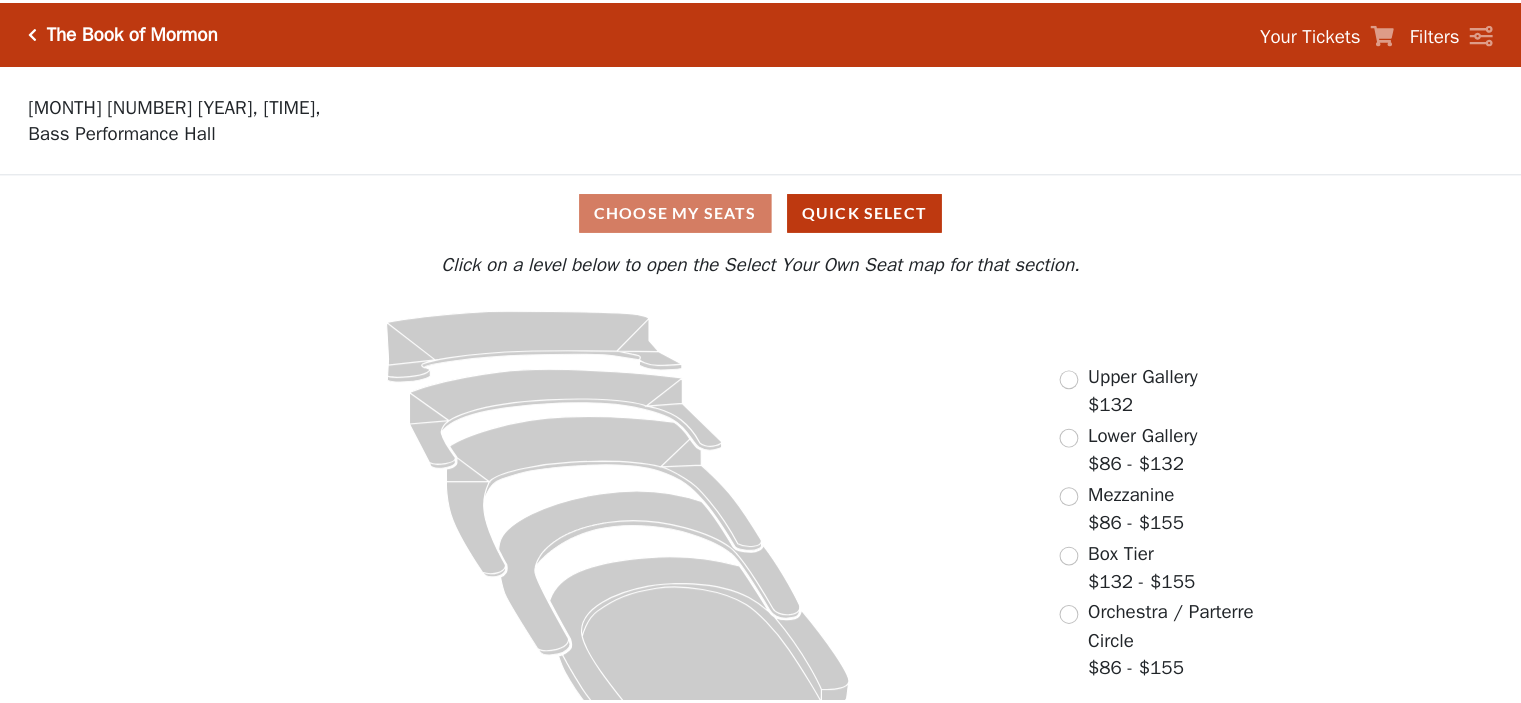 scroll, scrollTop: 0, scrollLeft: 0, axis: both 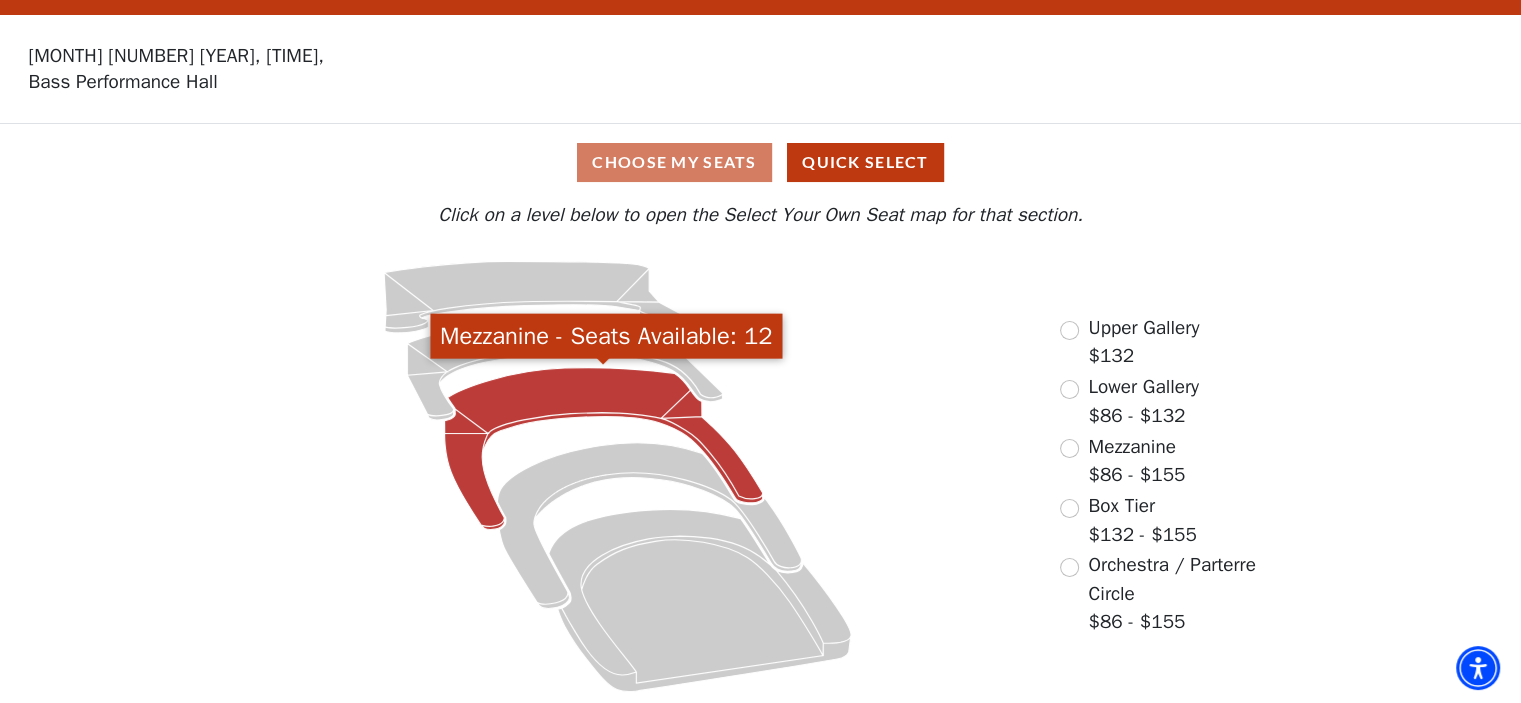 click 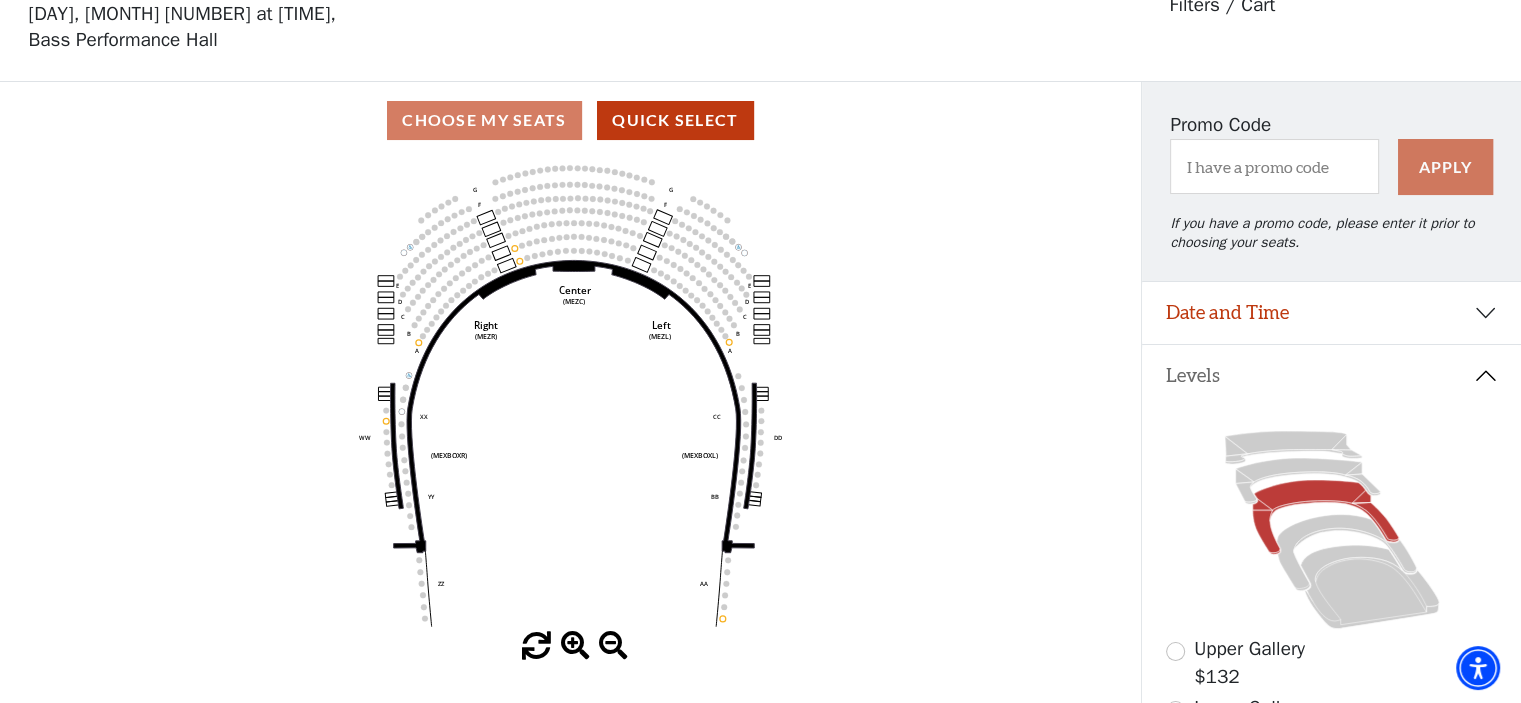 scroll, scrollTop: 92, scrollLeft: 0, axis: vertical 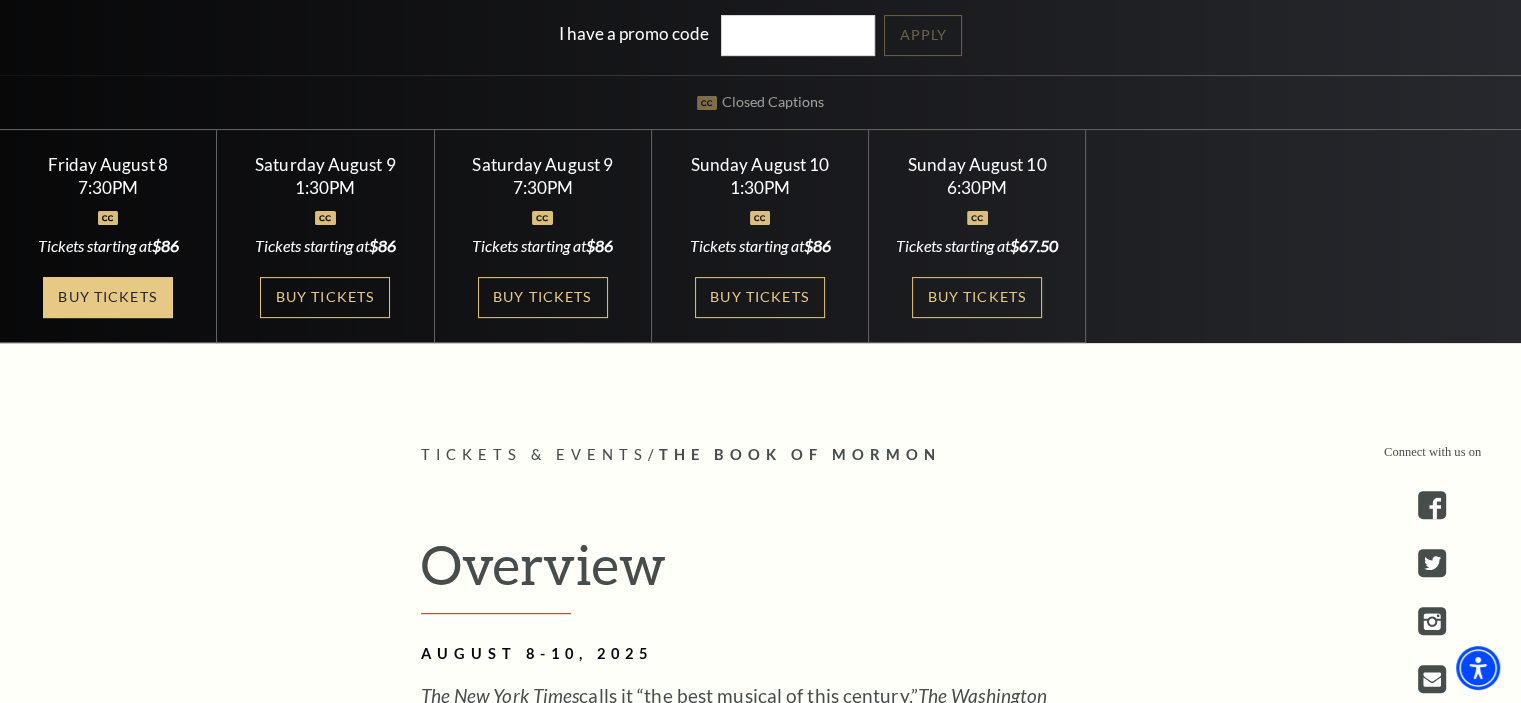 click on "Buy Tickets" at bounding box center [108, 297] 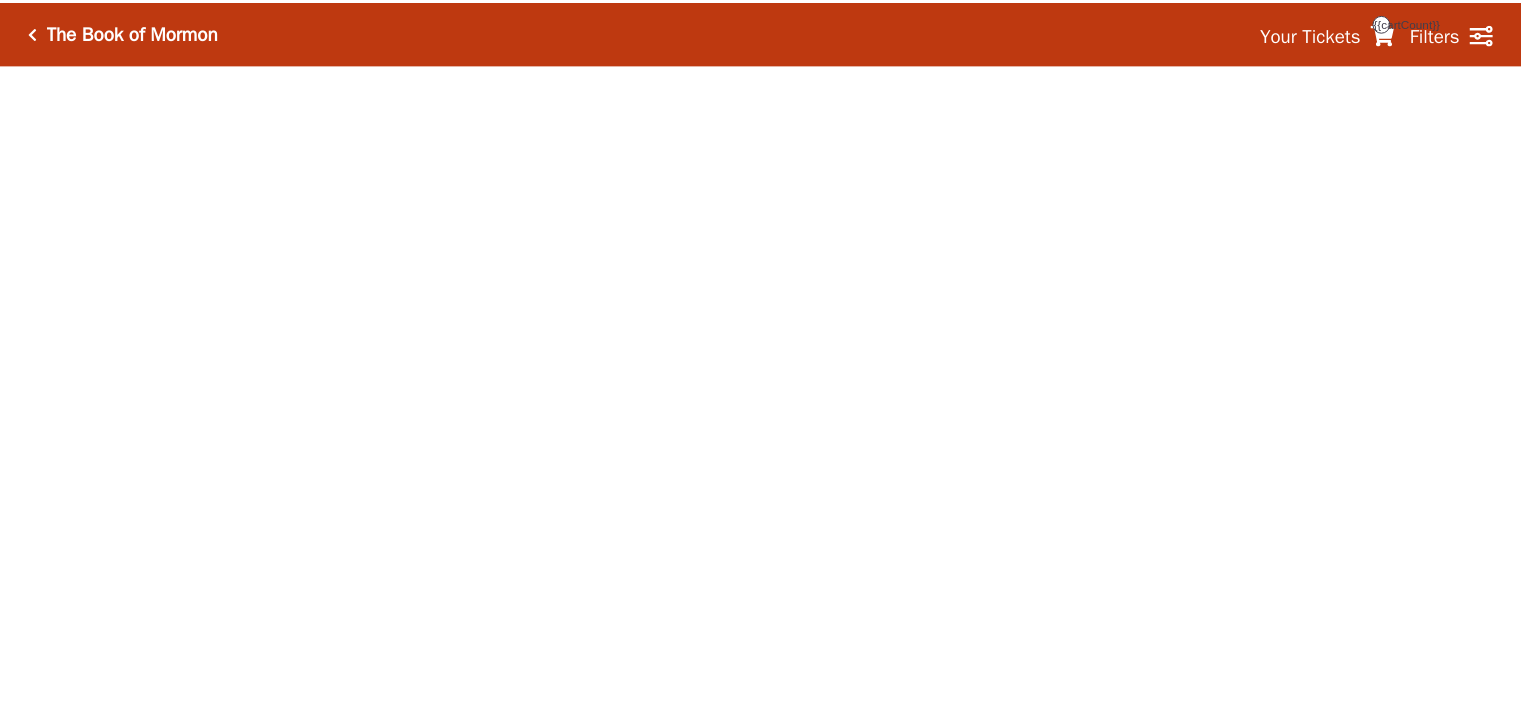 scroll, scrollTop: 0, scrollLeft: 0, axis: both 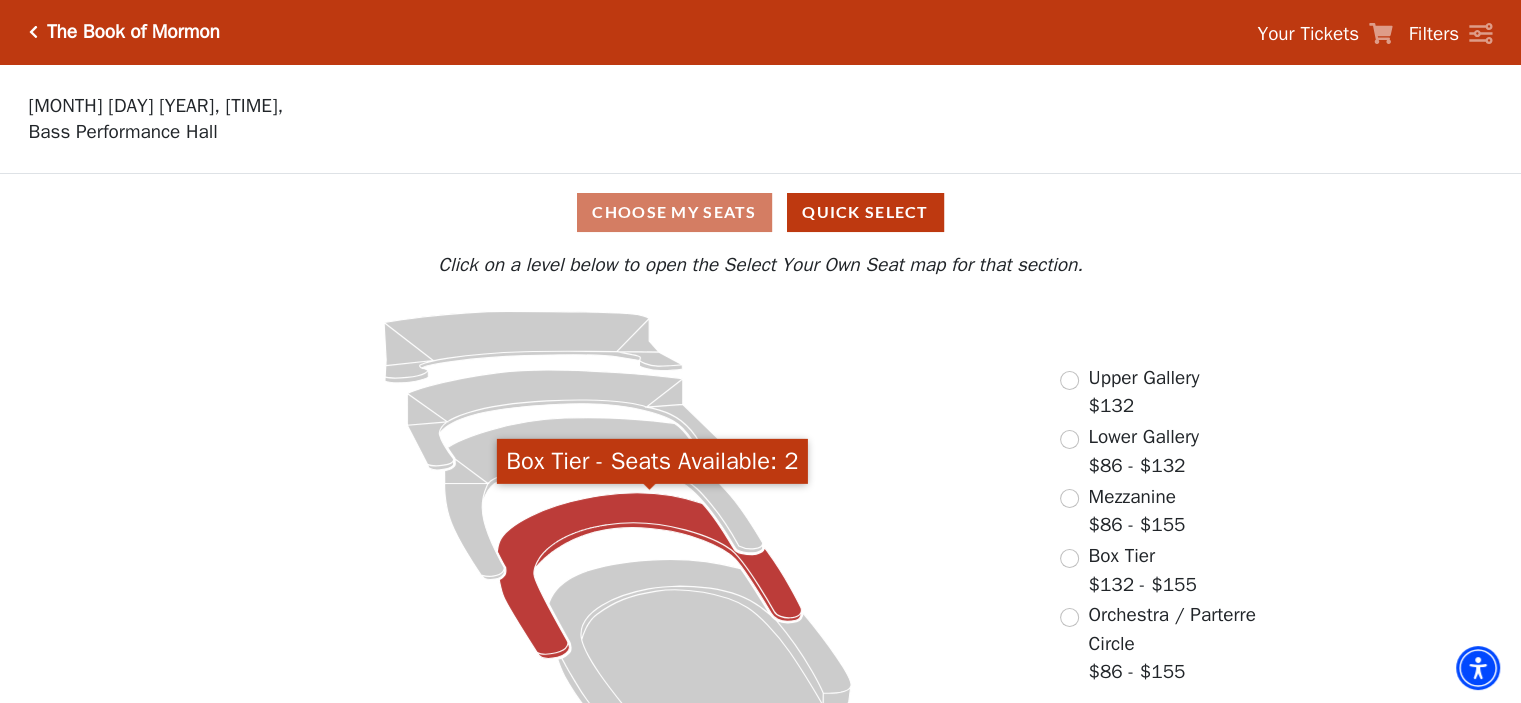 click 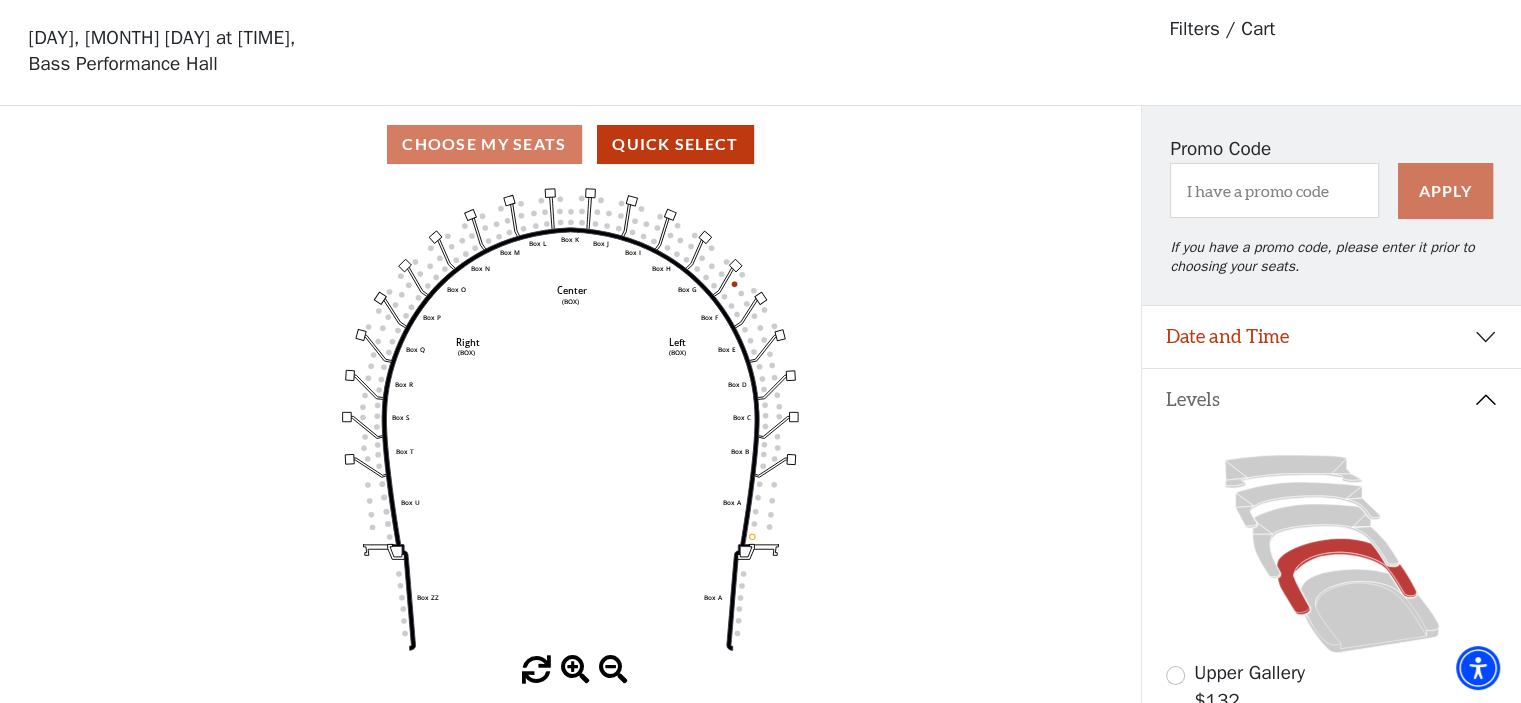 scroll, scrollTop: 92, scrollLeft: 0, axis: vertical 